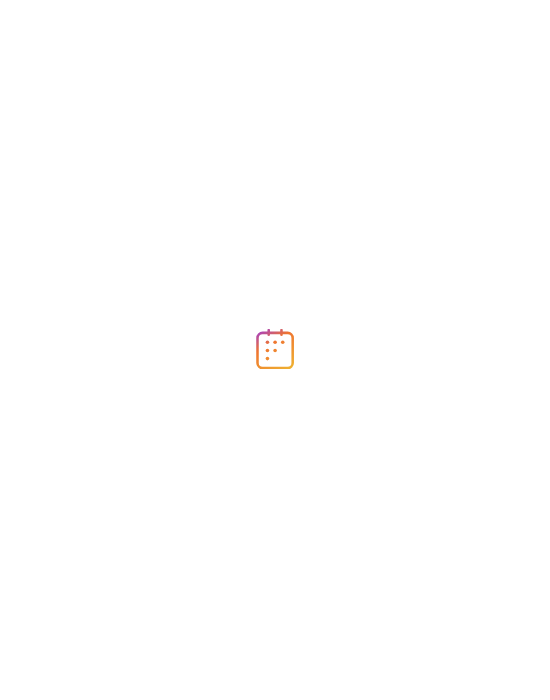 scroll, scrollTop: 0, scrollLeft: 0, axis: both 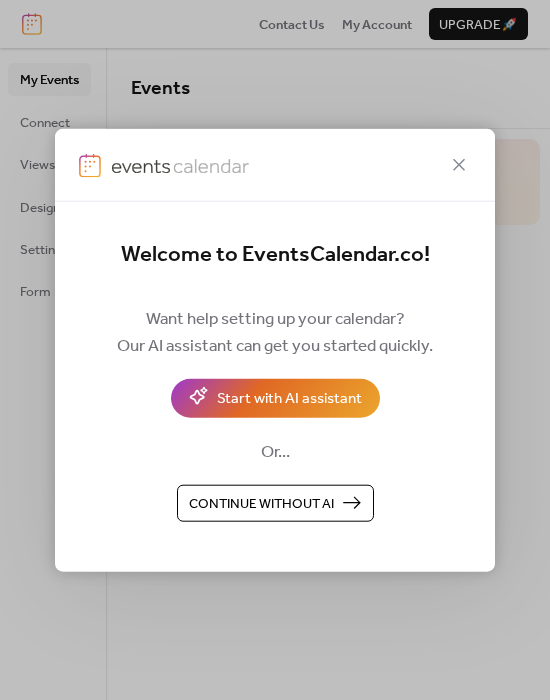 click on "Continue without AI" at bounding box center (261, 504) 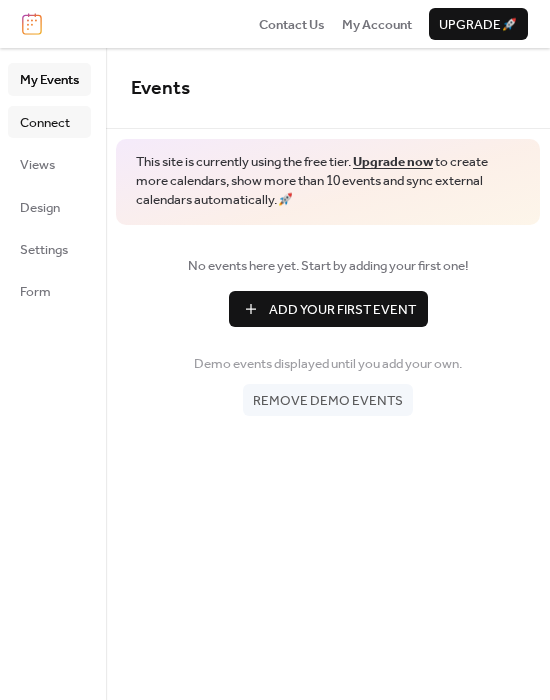 click on "Connect" at bounding box center [45, 123] 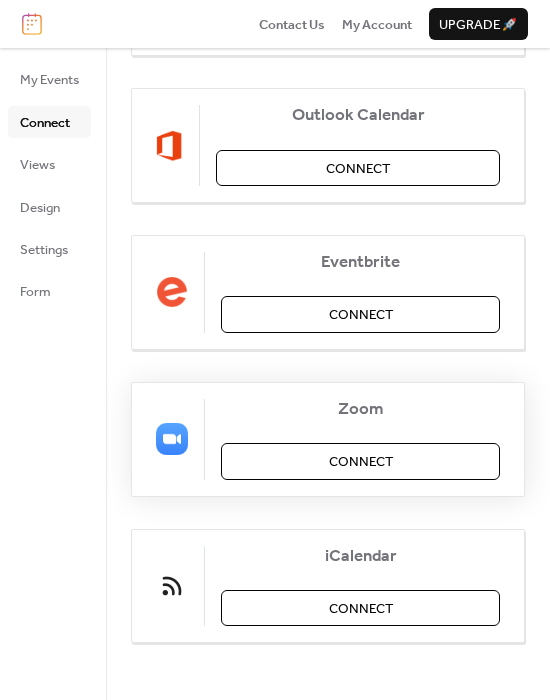 scroll, scrollTop: 376, scrollLeft: 0, axis: vertical 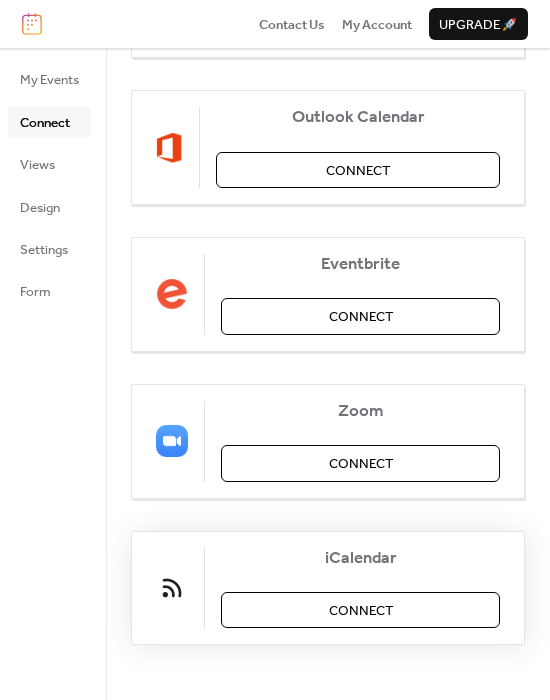 click on "Connect" at bounding box center (361, 611) 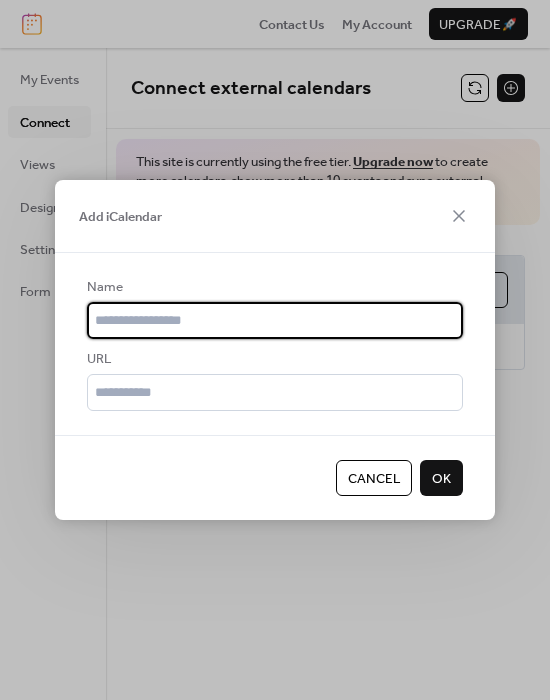 scroll, scrollTop: 0, scrollLeft: 0, axis: both 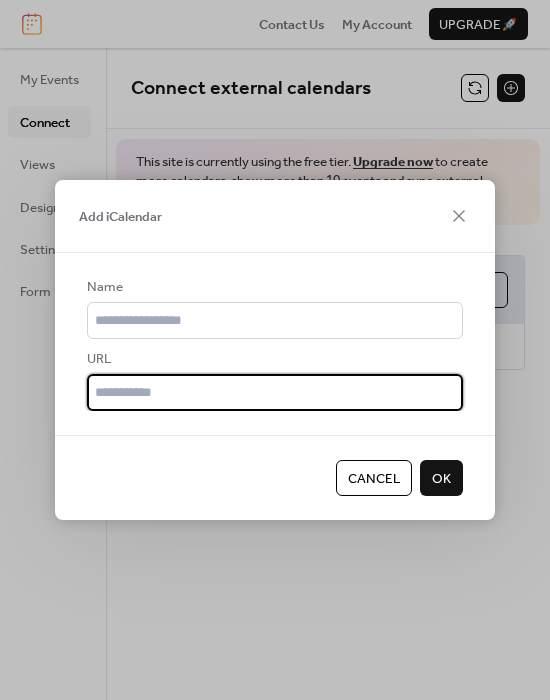 click at bounding box center [275, 392] 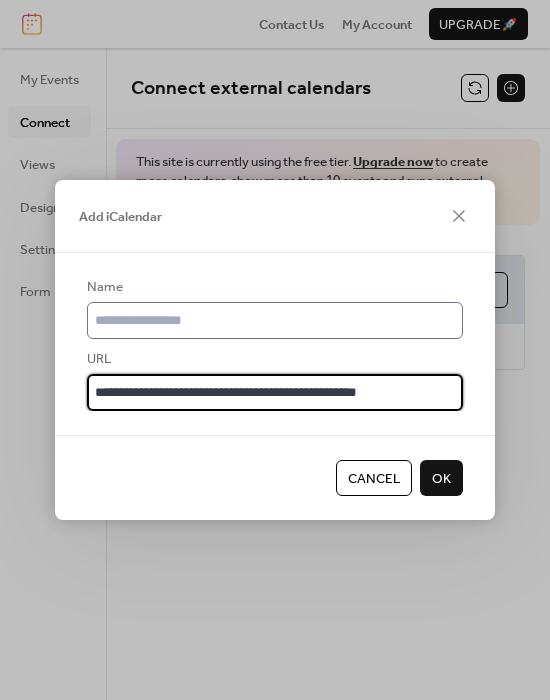 type on "**********" 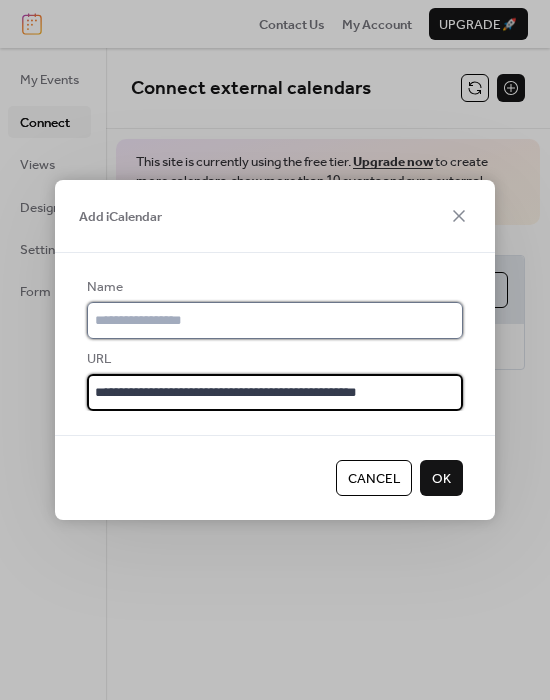 click at bounding box center [275, 320] 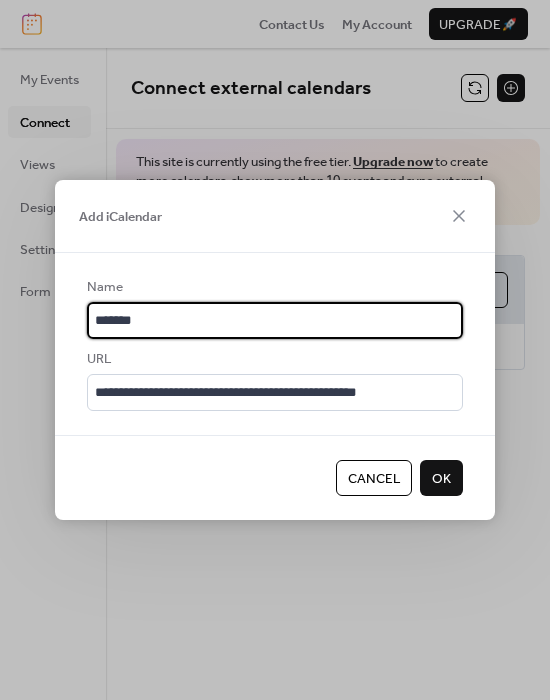 type on "*******" 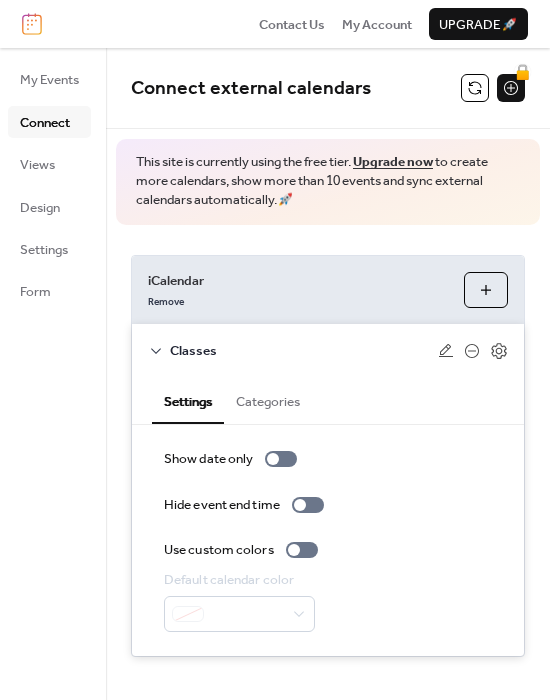 click on "Categories" at bounding box center (268, 399) 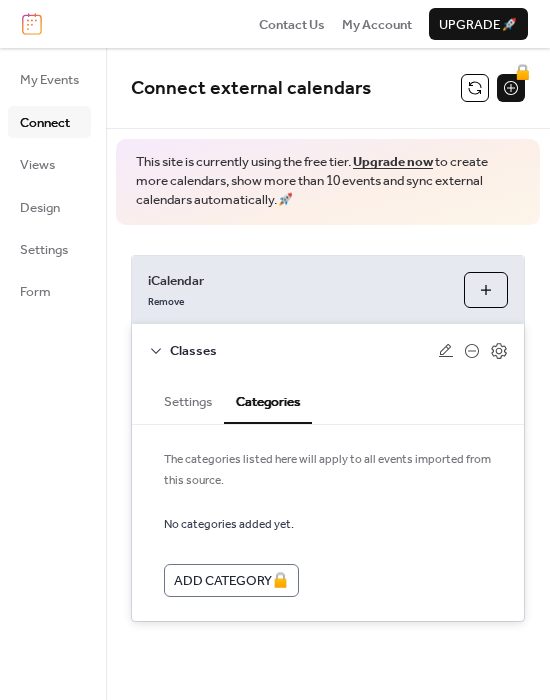 click on "Settings" at bounding box center (188, 399) 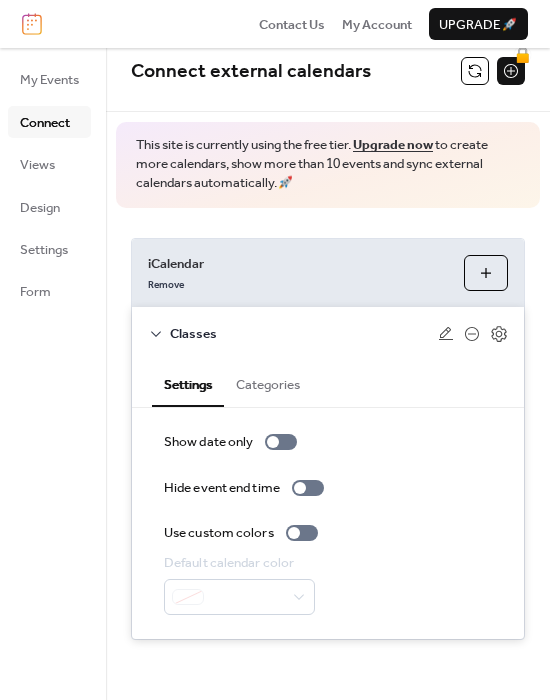 scroll, scrollTop: 13, scrollLeft: 0, axis: vertical 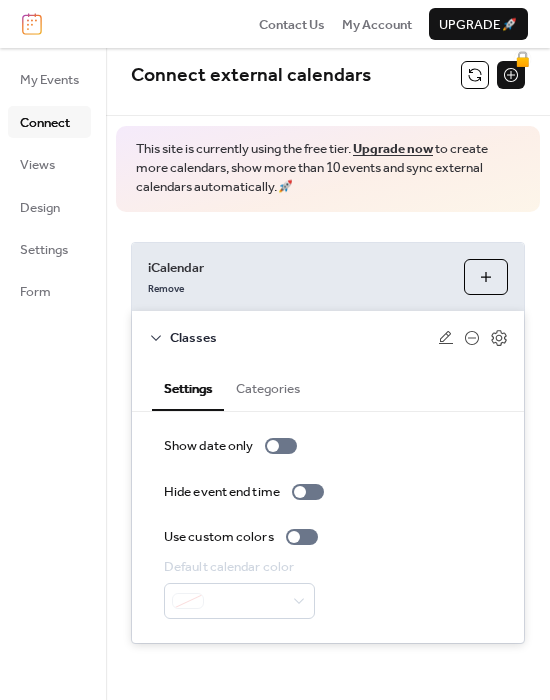 click on "Connect" at bounding box center [45, 123] 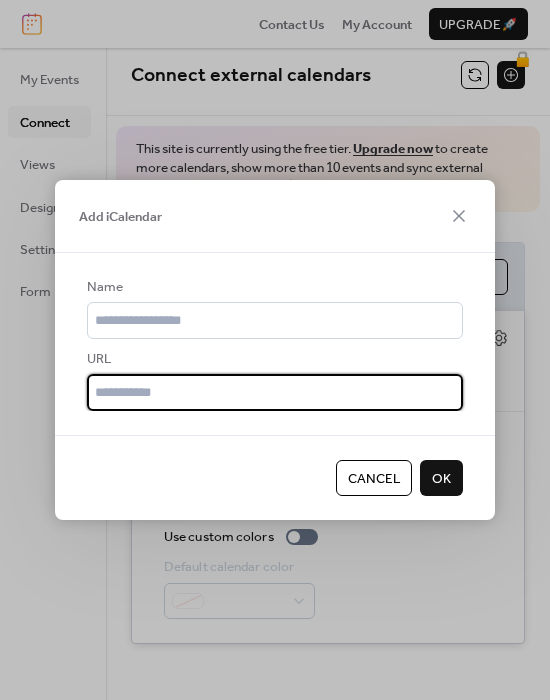 click at bounding box center [275, 392] 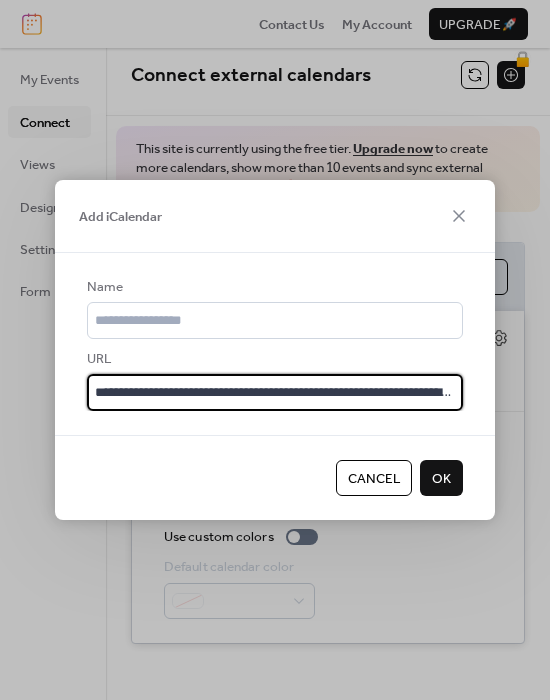 type on "**********" 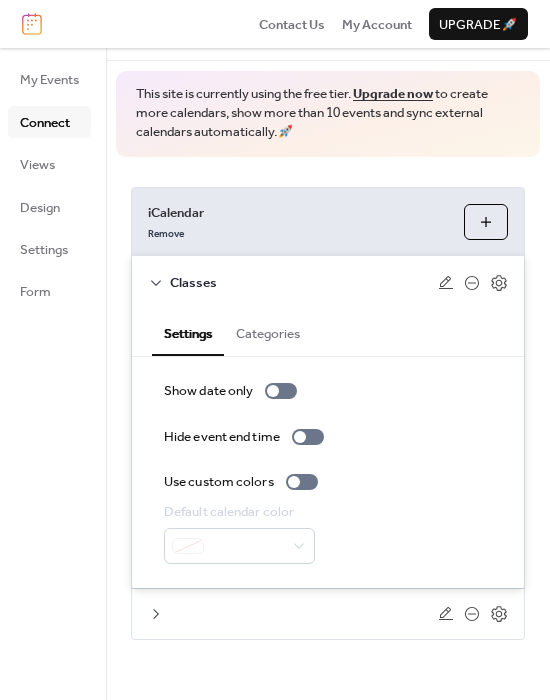scroll, scrollTop: 64, scrollLeft: 0, axis: vertical 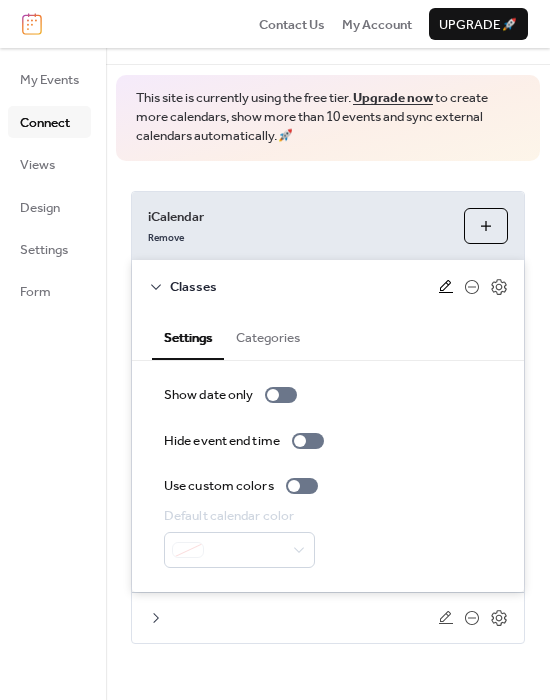 click 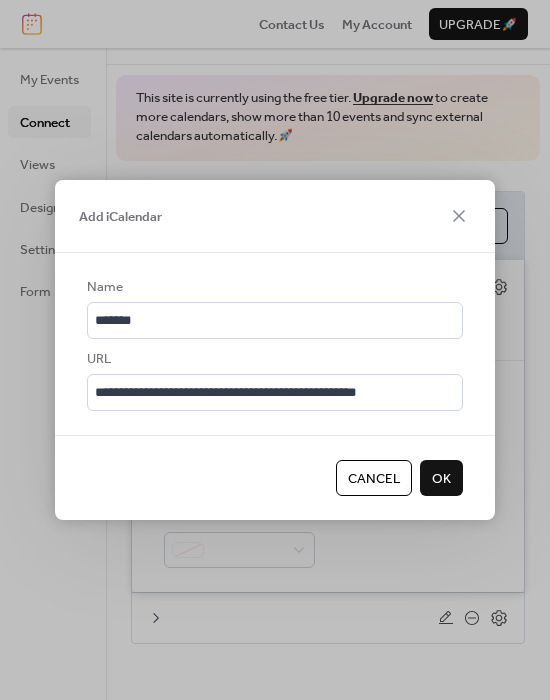 click on "OK" at bounding box center [441, 479] 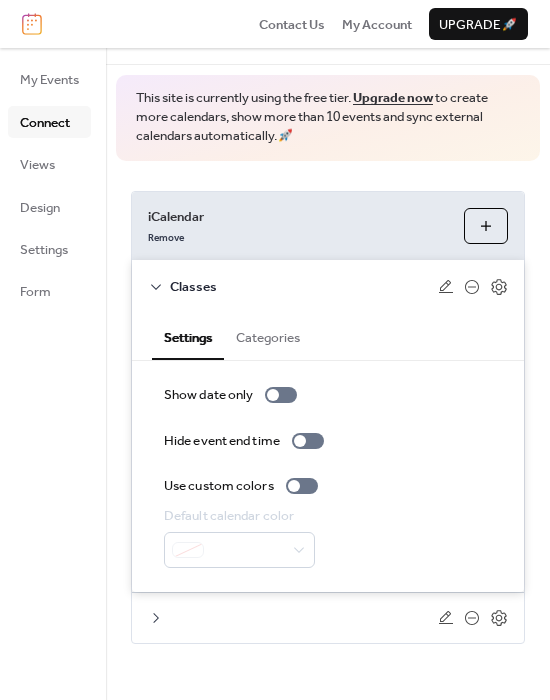 click 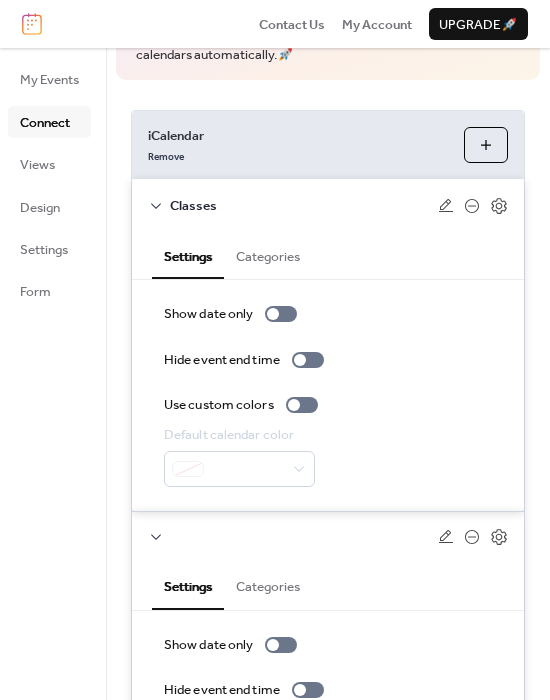 scroll, scrollTop: 88, scrollLeft: 0, axis: vertical 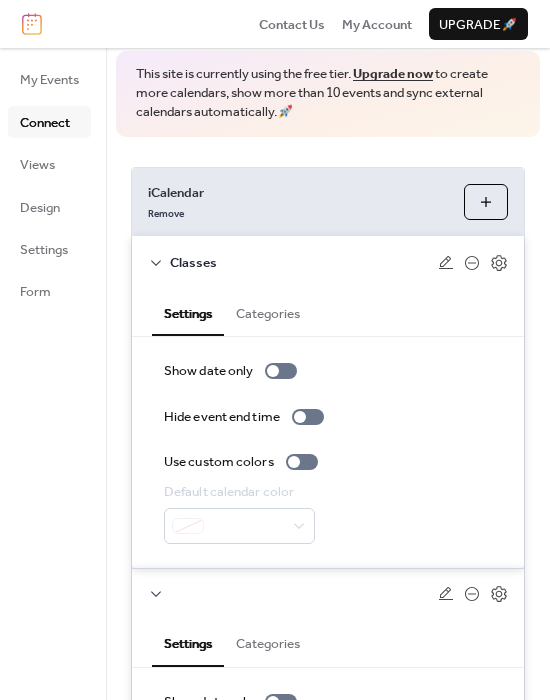 click 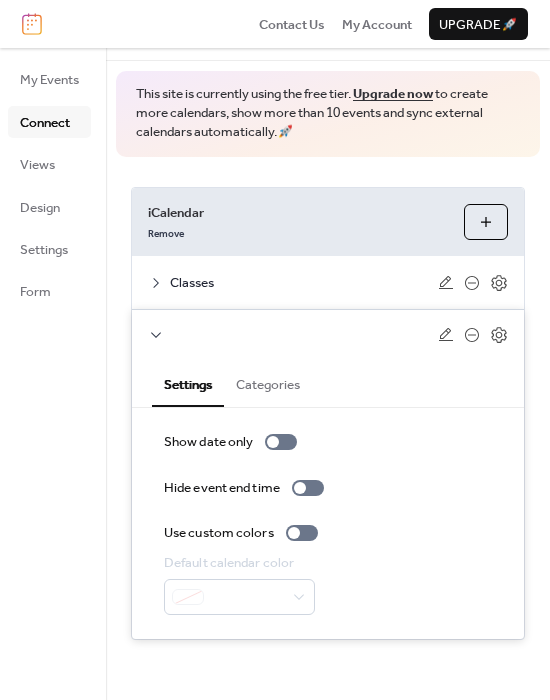scroll, scrollTop: 64, scrollLeft: 0, axis: vertical 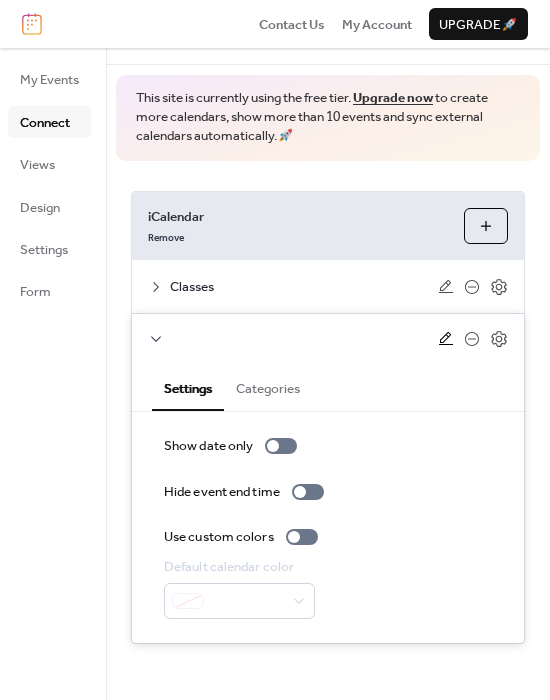click 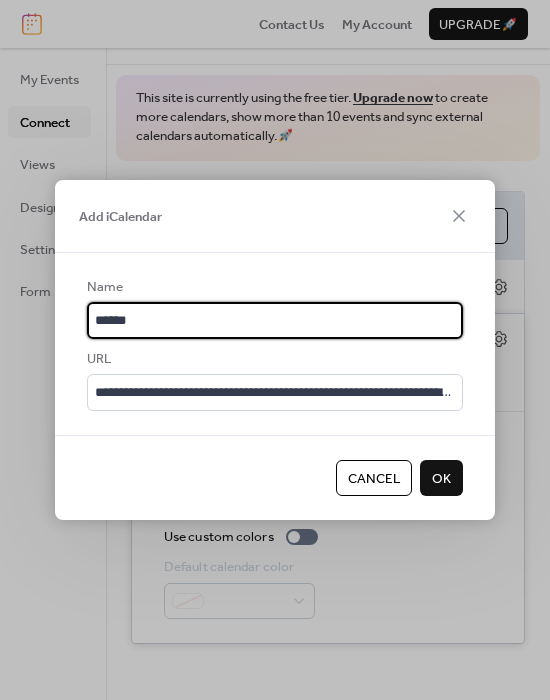 type on "******" 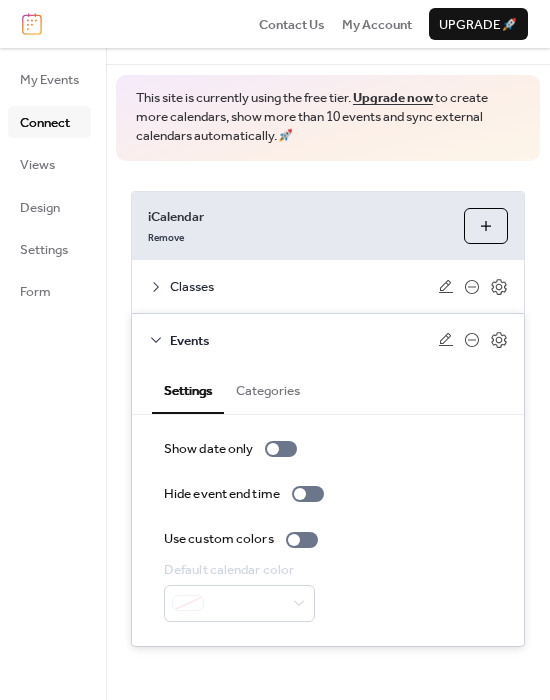click 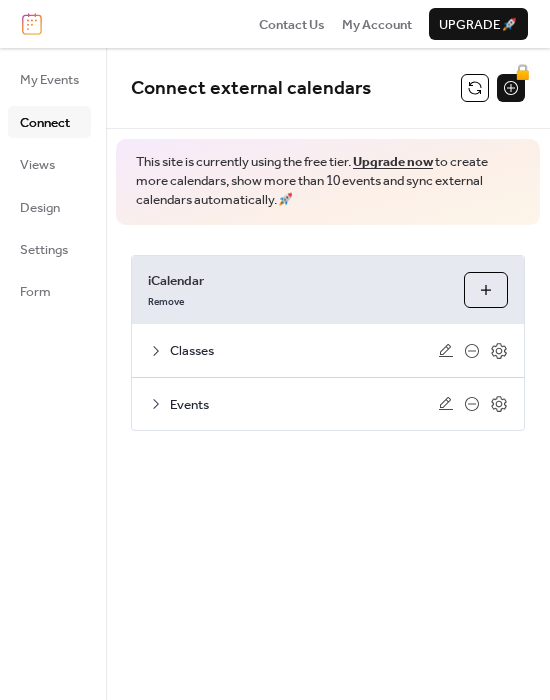scroll, scrollTop: 0, scrollLeft: 0, axis: both 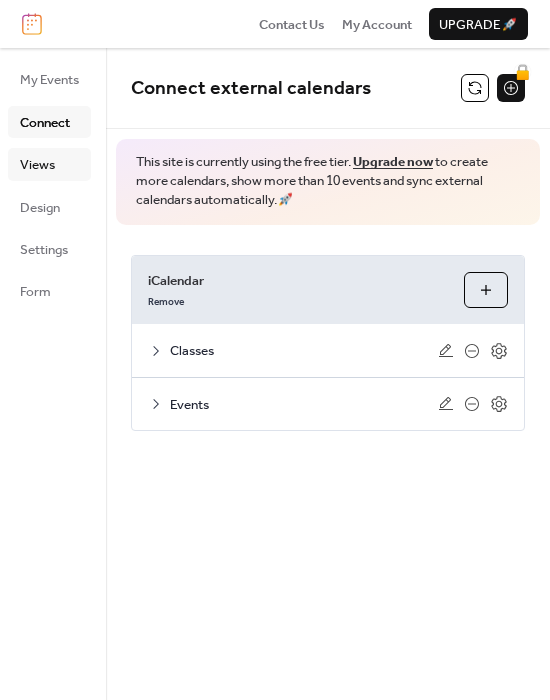 click on "Views" at bounding box center (37, 165) 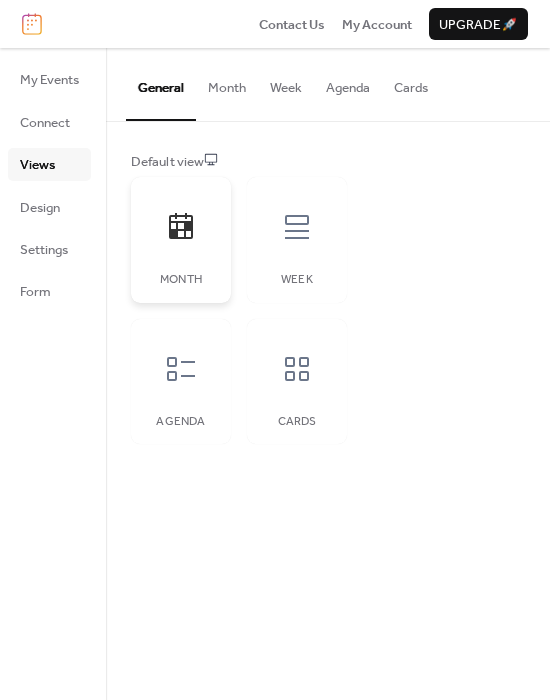 click 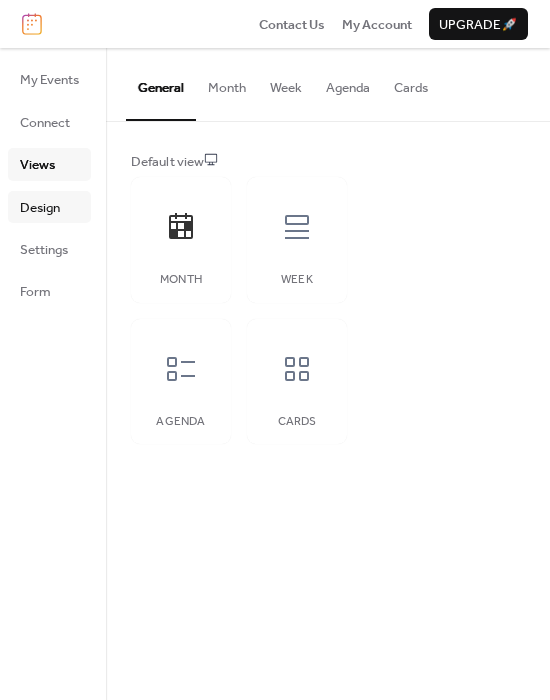 click on "Design" at bounding box center (49, 207) 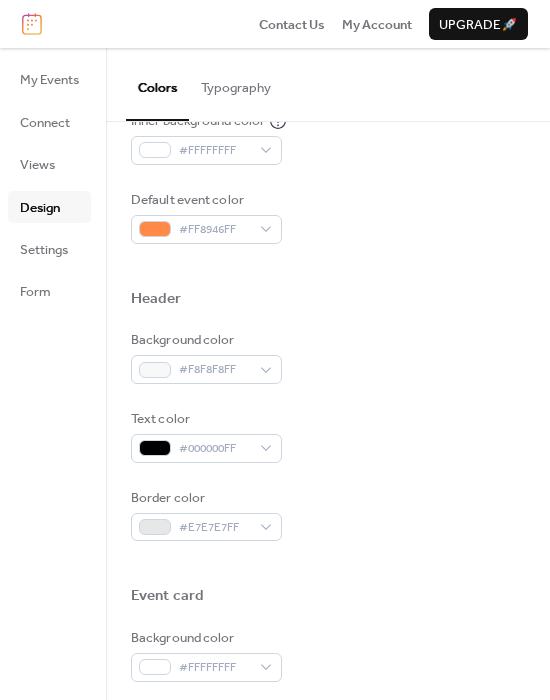 scroll, scrollTop: 555, scrollLeft: 0, axis: vertical 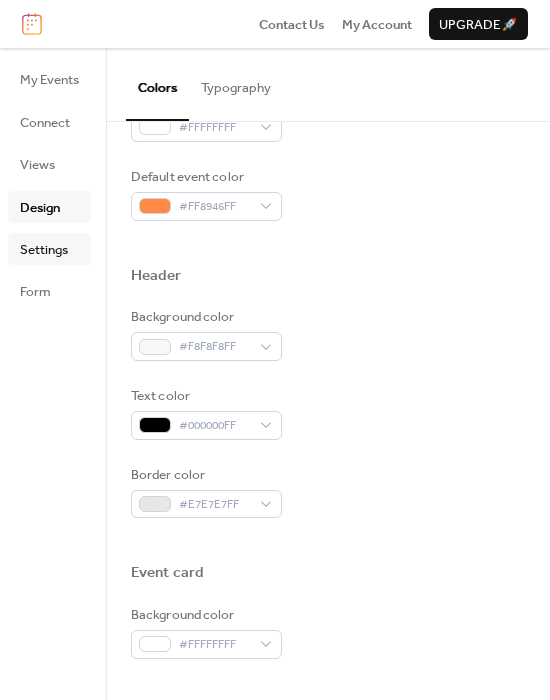 click on "Settings" at bounding box center [44, 250] 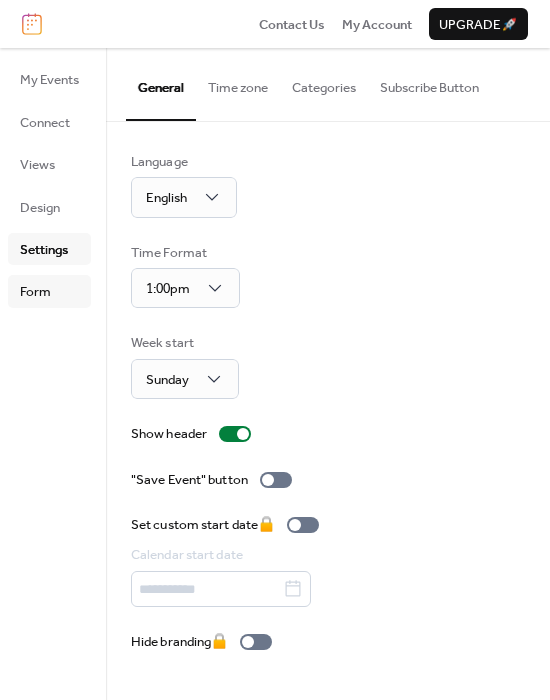 click on "Form" at bounding box center [35, 292] 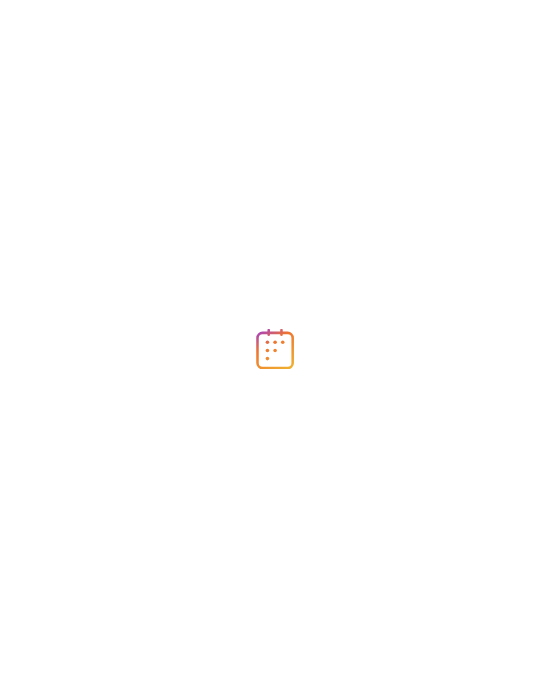 scroll, scrollTop: 0, scrollLeft: 0, axis: both 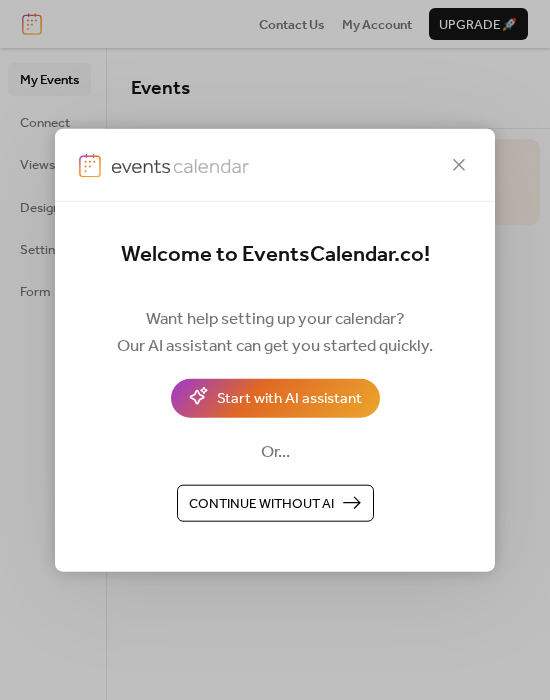 click on "Continue without AI" at bounding box center [275, 503] 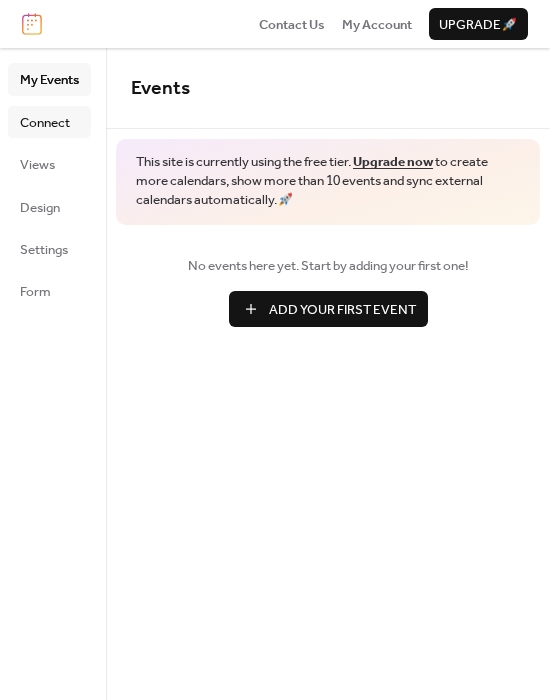 click on "Connect" at bounding box center [49, 122] 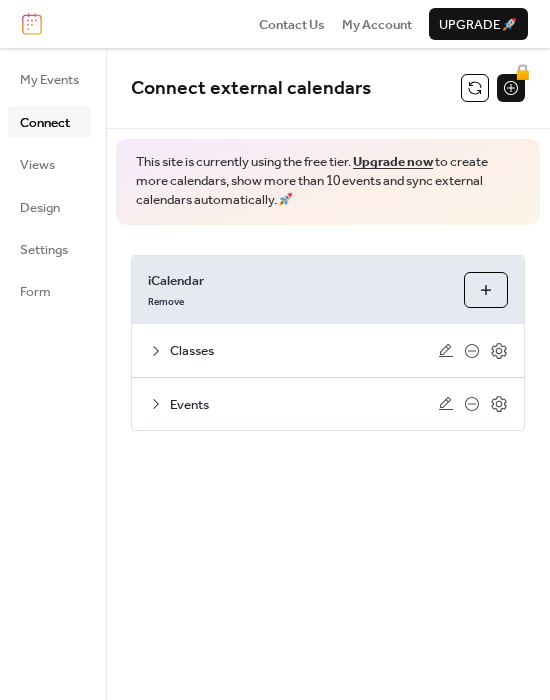 click 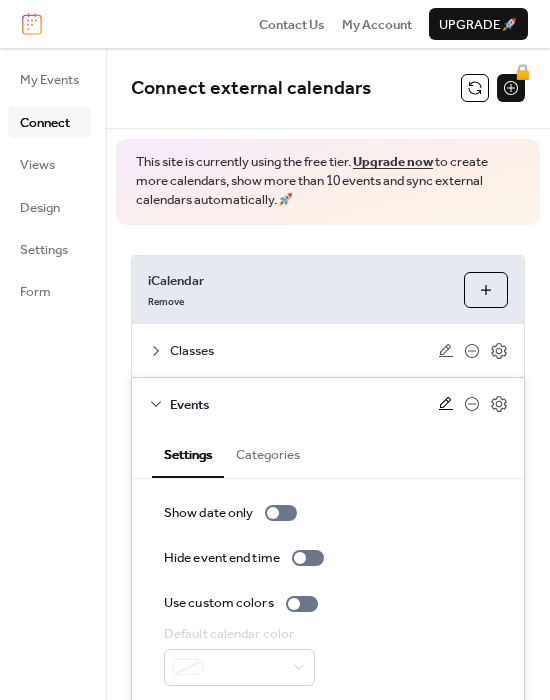 click 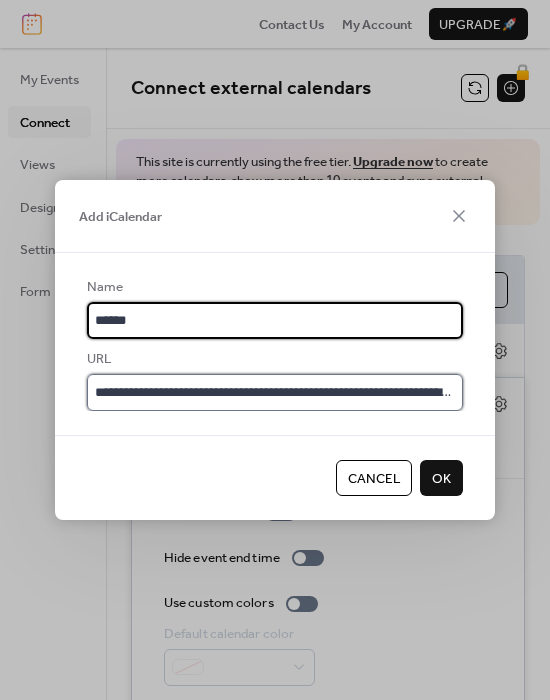 click on "**********" at bounding box center (275, 392) 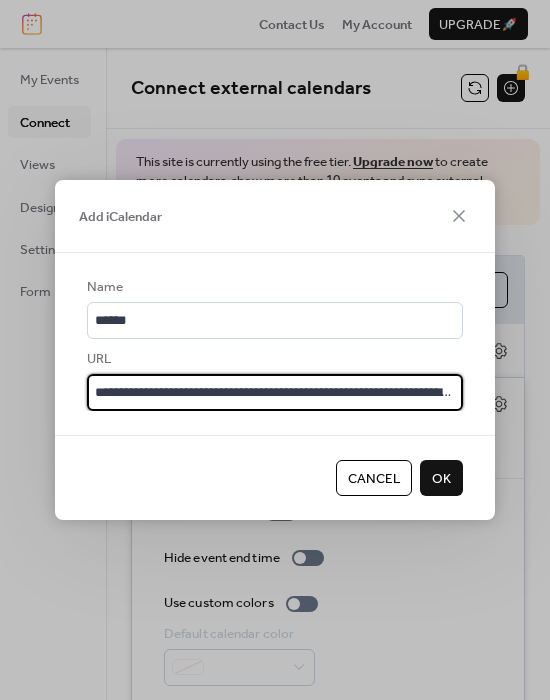 click on "**********" at bounding box center (275, 392) 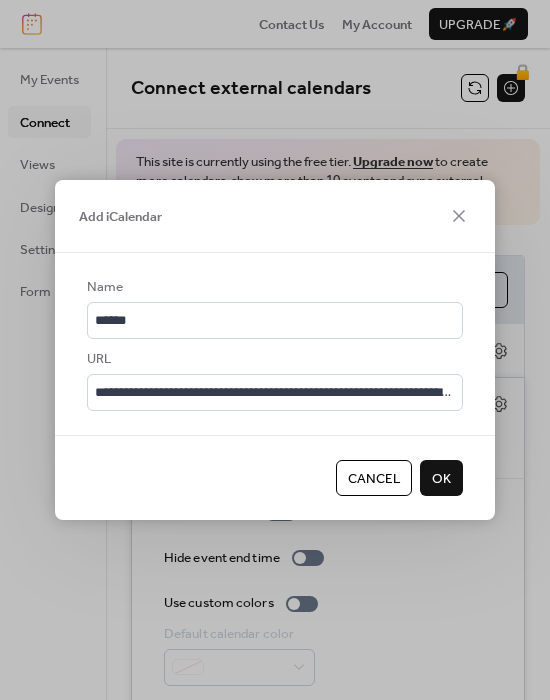 click on "Cancel" at bounding box center [374, 479] 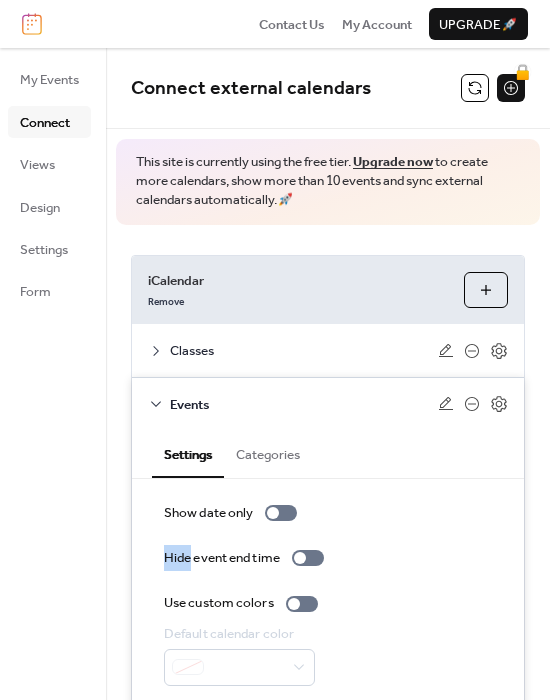 click on "Show date only Hide event end time Use custom colors Default calendar color" at bounding box center (328, 594) 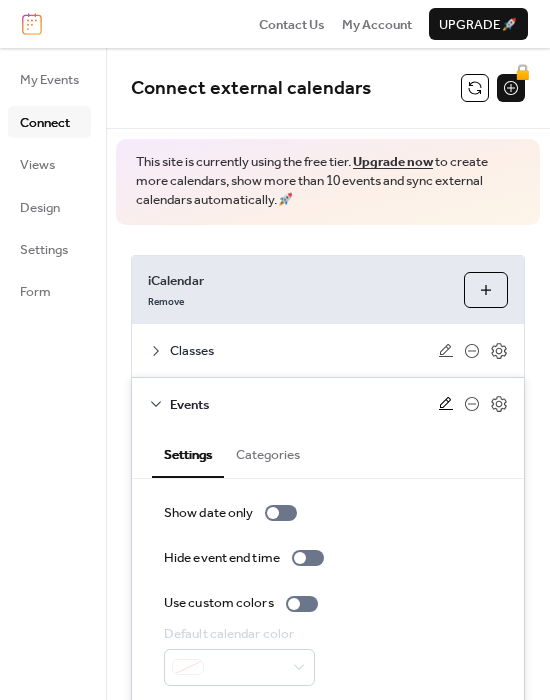 click 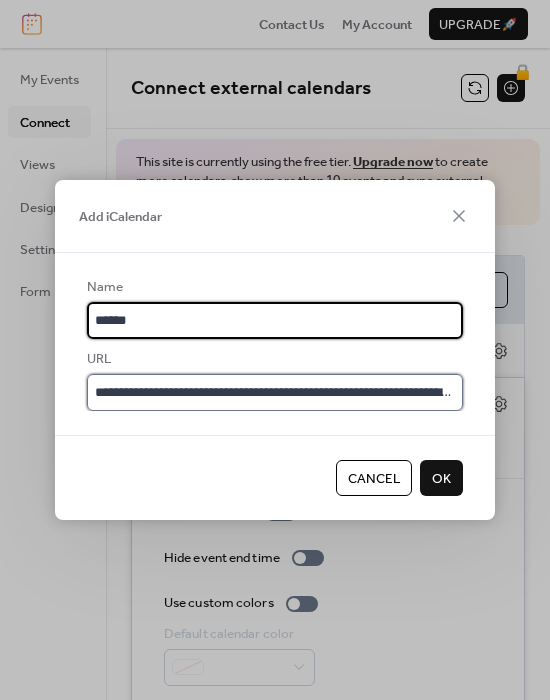 click on "**********" at bounding box center (275, 392) 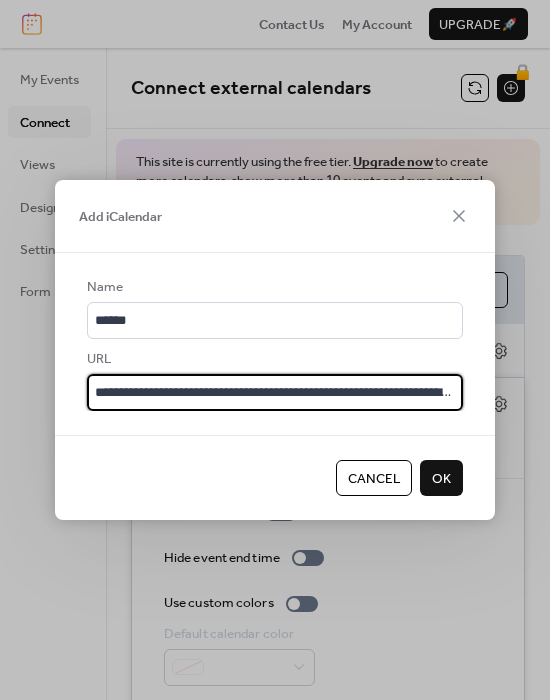 click on "**********" at bounding box center [275, 392] 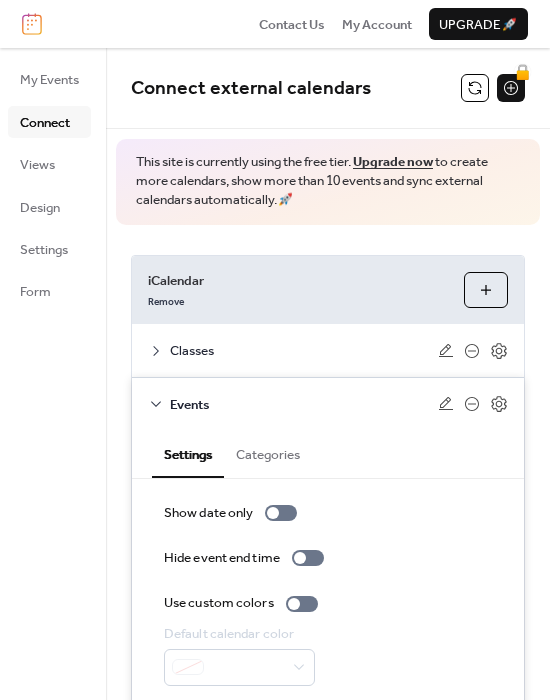 scroll, scrollTop: 0, scrollLeft: 0, axis: both 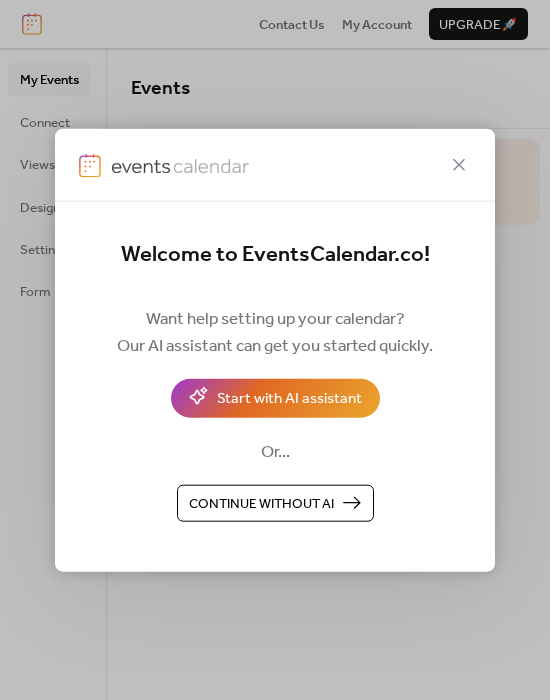 click on "Continue without AI" at bounding box center [261, 504] 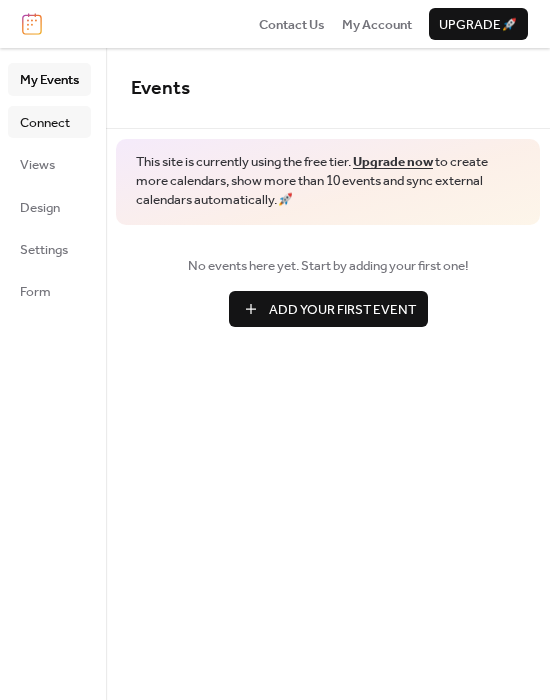 click on "Connect" at bounding box center [45, 123] 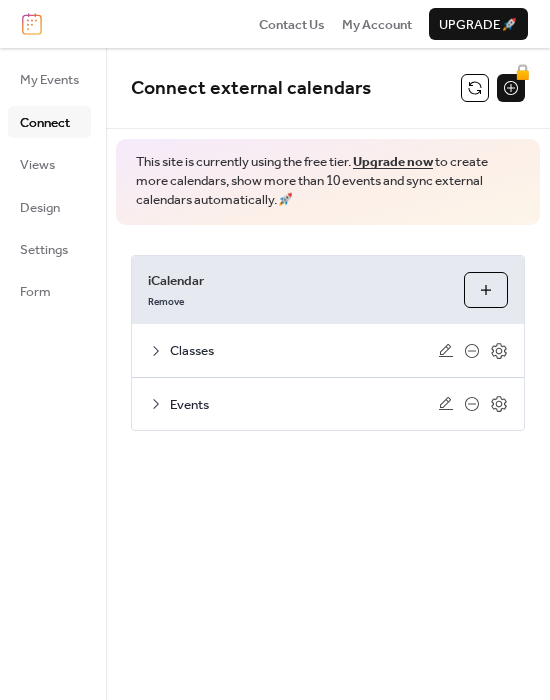 click 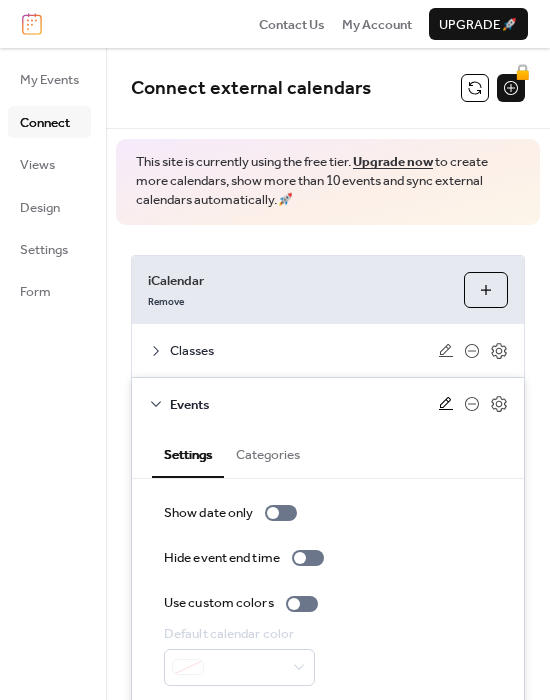 click 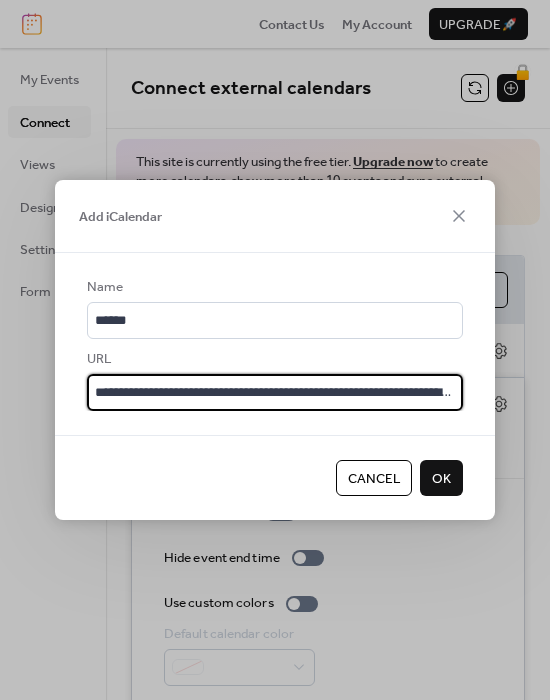 click on "**********" at bounding box center [275, 392] 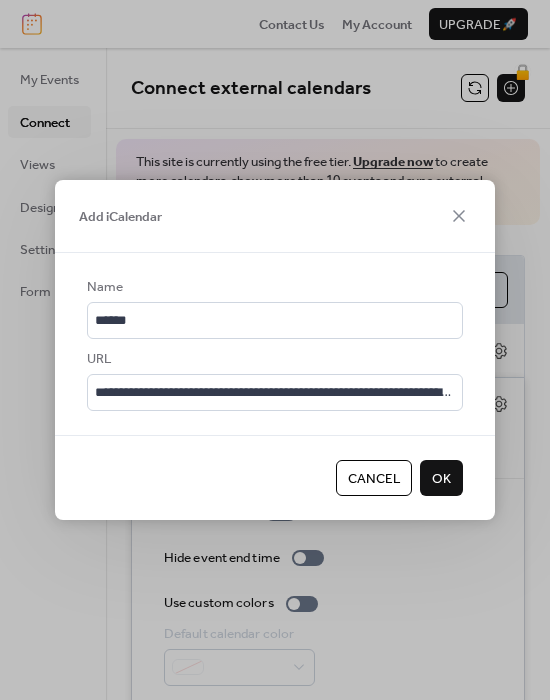 click on "OK" at bounding box center (441, 479) 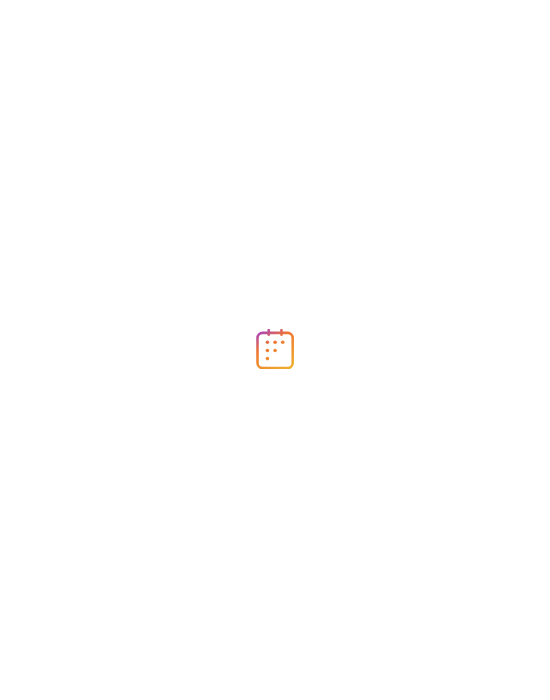 scroll, scrollTop: 0, scrollLeft: 0, axis: both 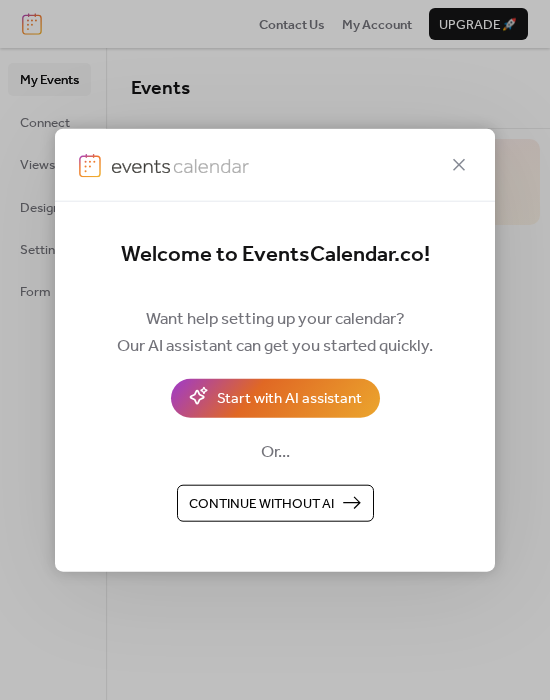 click on "Continue without AI" at bounding box center (261, 504) 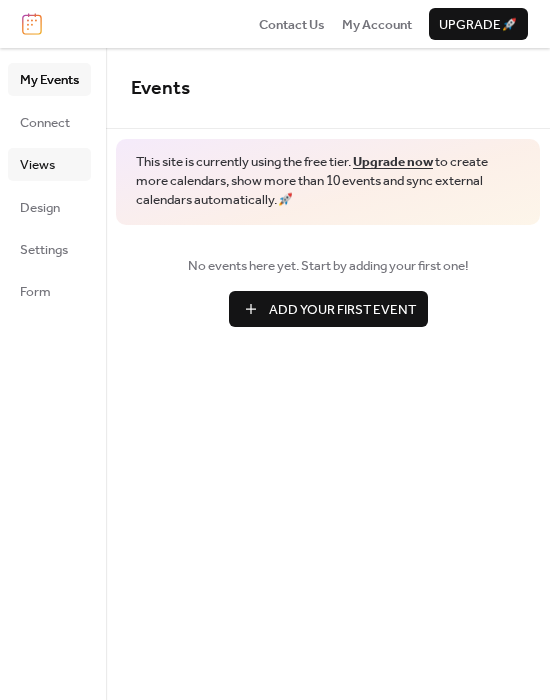 click on "Views" at bounding box center [37, 165] 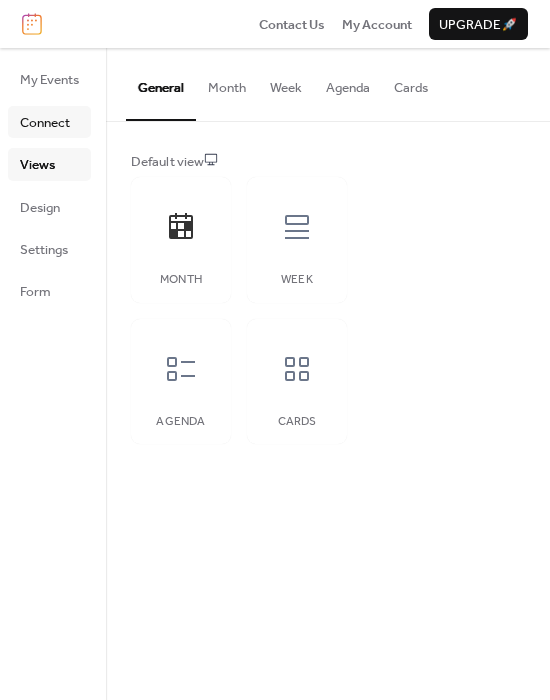 click on "Connect" at bounding box center [45, 123] 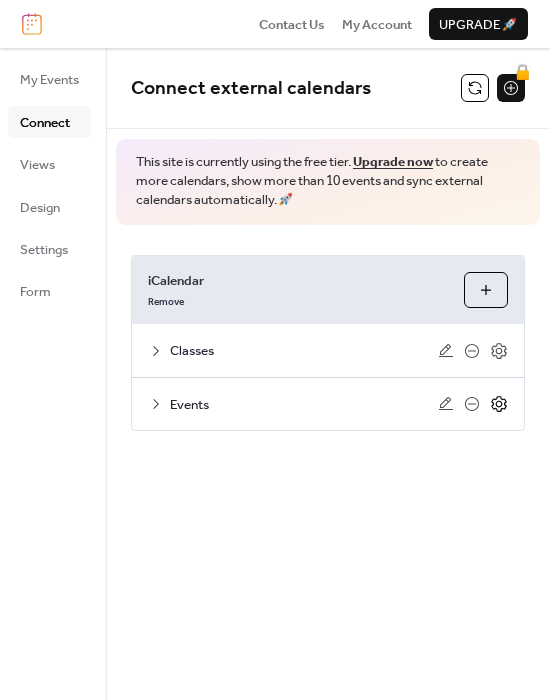 click 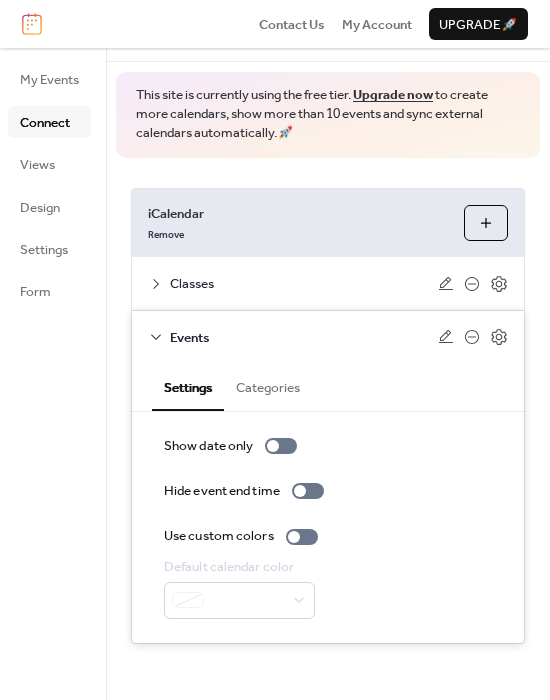 scroll, scrollTop: 66, scrollLeft: 0, axis: vertical 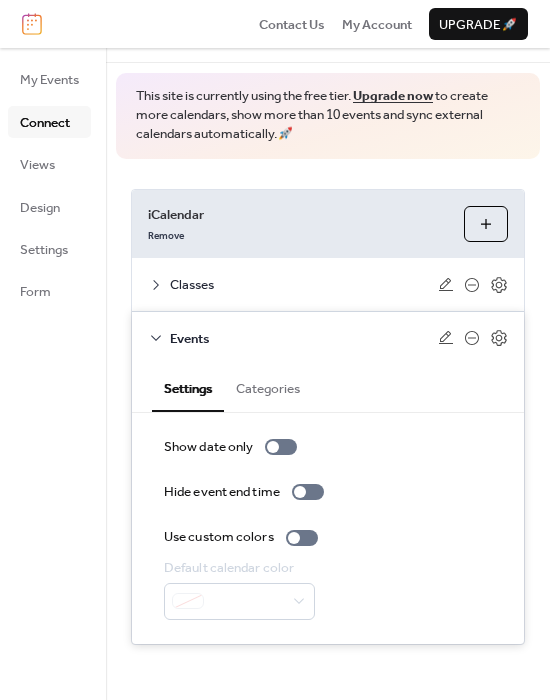 click on "Categories" at bounding box center (268, 386) 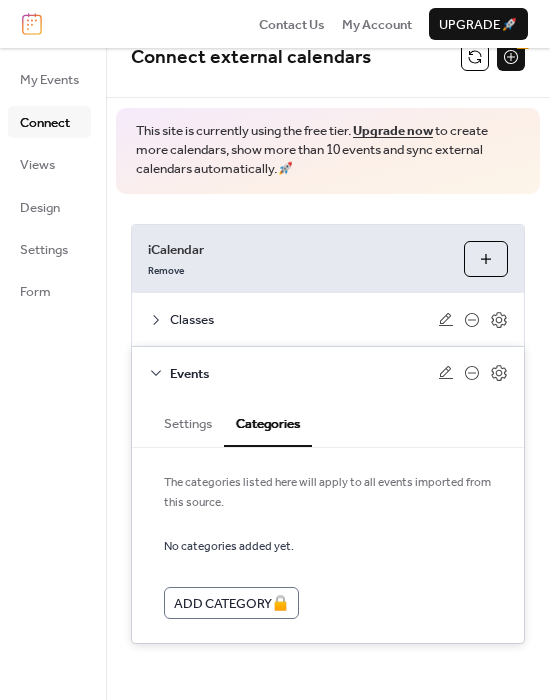 click on "Settings" at bounding box center (188, 421) 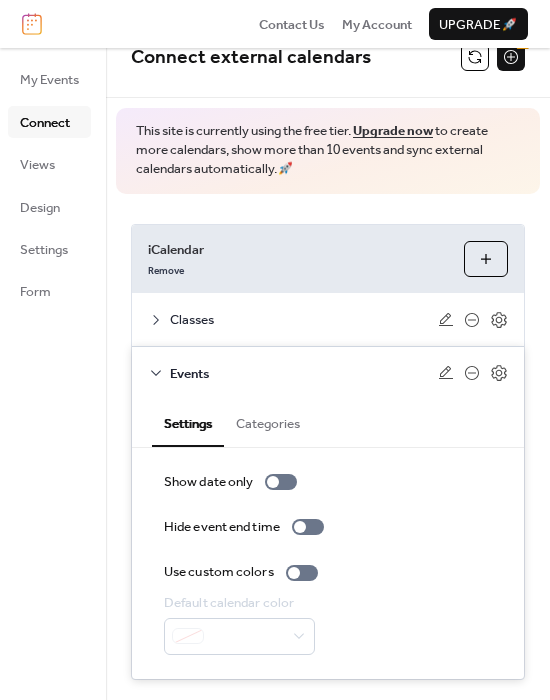 click 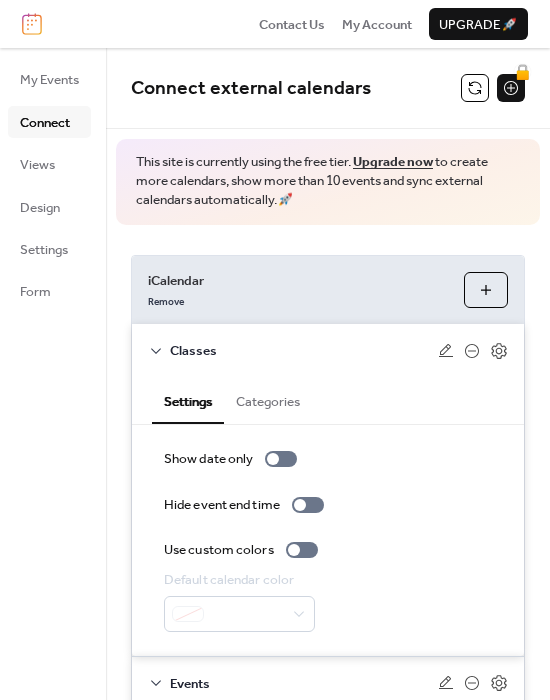 scroll, scrollTop: 0, scrollLeft: 0, axis: both 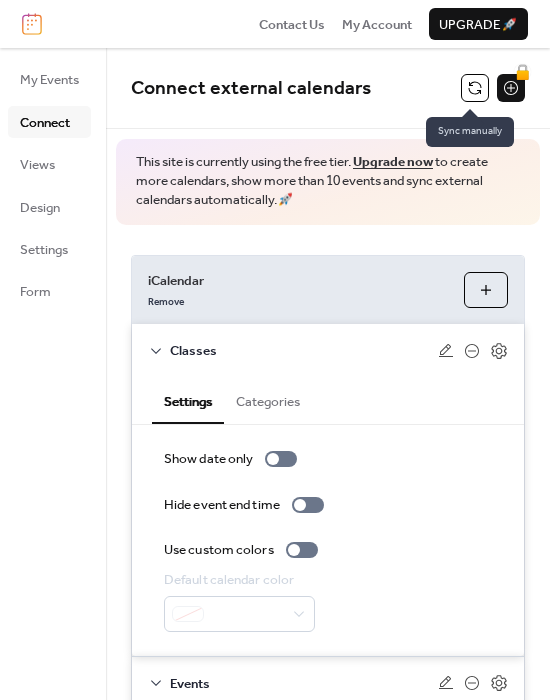 click at bounding box center [475, 88] 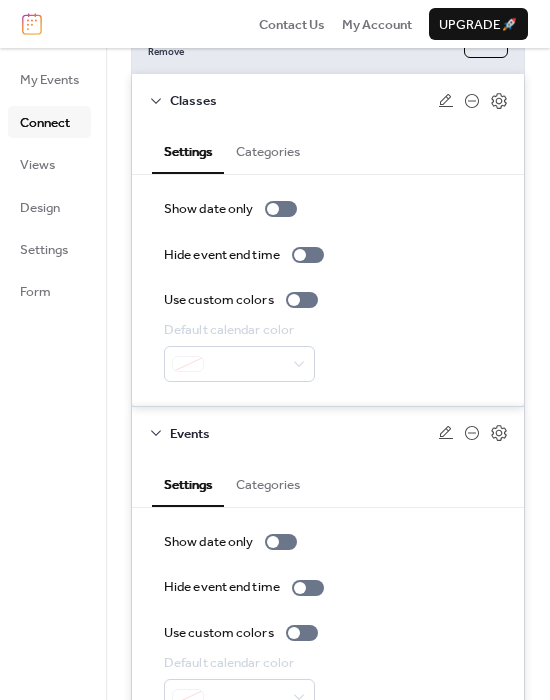 scroll, scrollTop: 321, scrollLeft: 0, axis: vertical 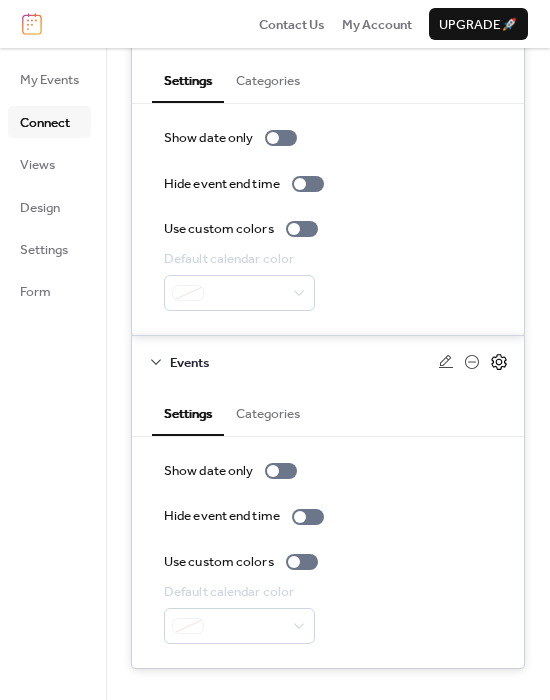 click 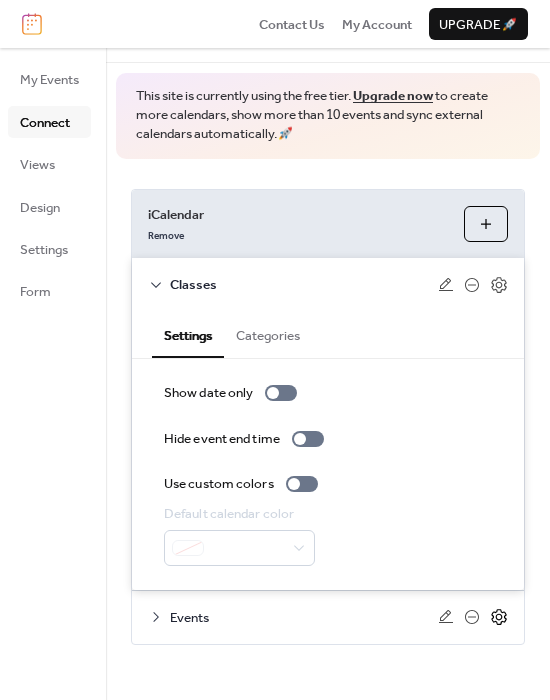 click 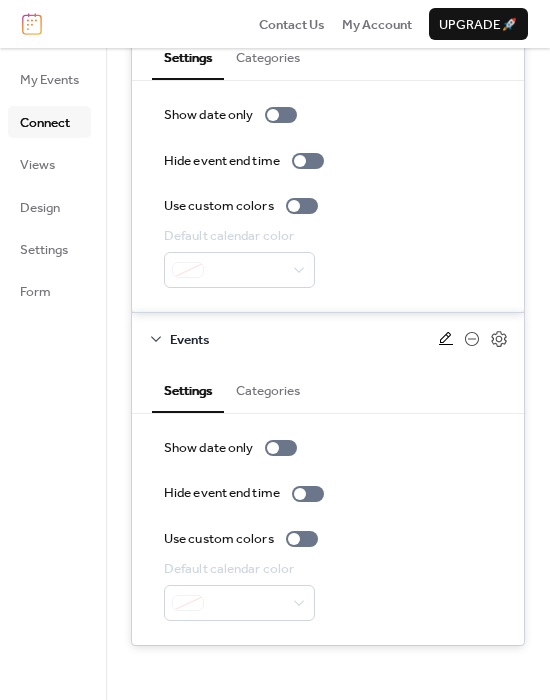 scroll, scrollTop: 343, scrollLeft: 0, axis: vertical 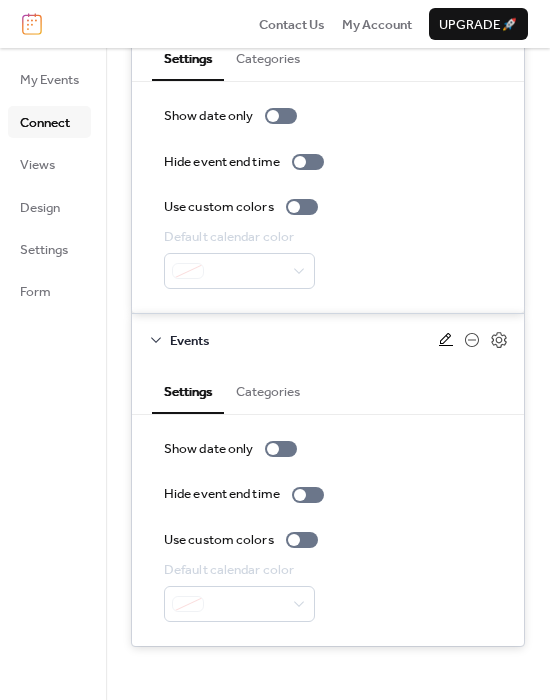 click 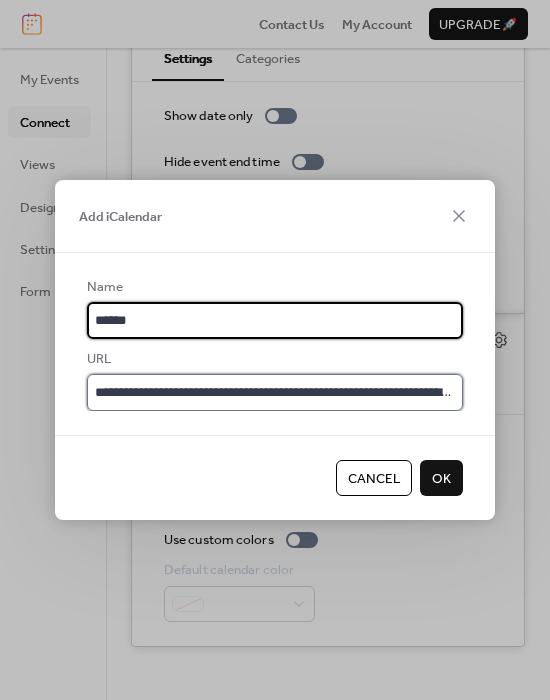 click on "**********" at bounding box center [275, 392] 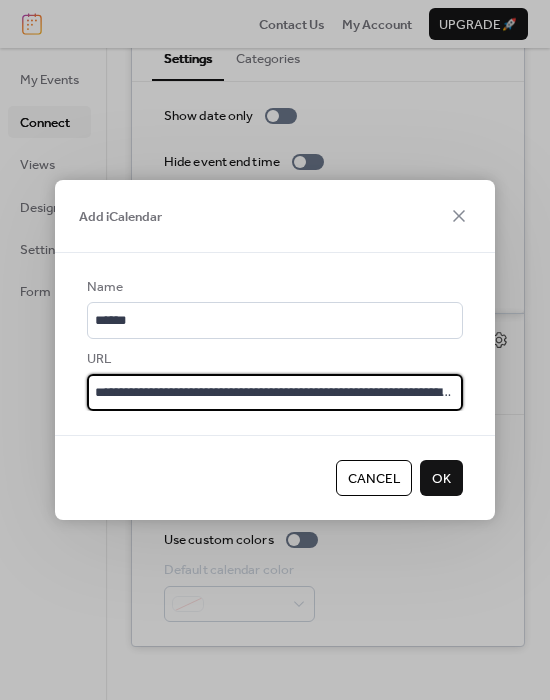 click on "**********" at bounding box center (275, 392) 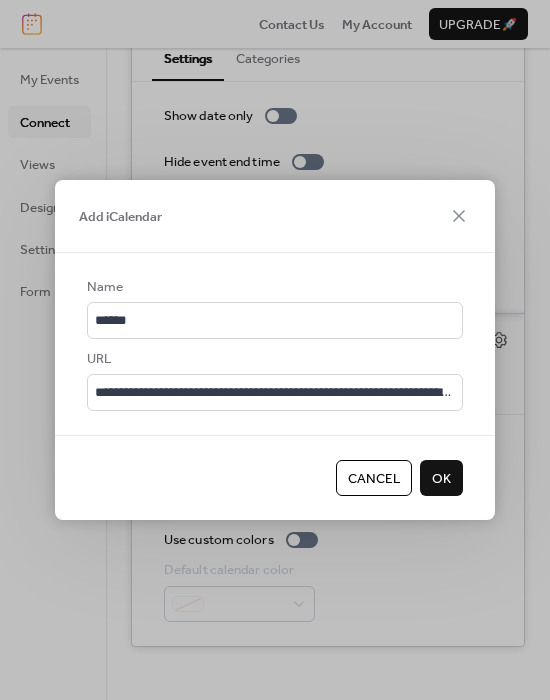 click on "OK" at bounding box center [441, 479] 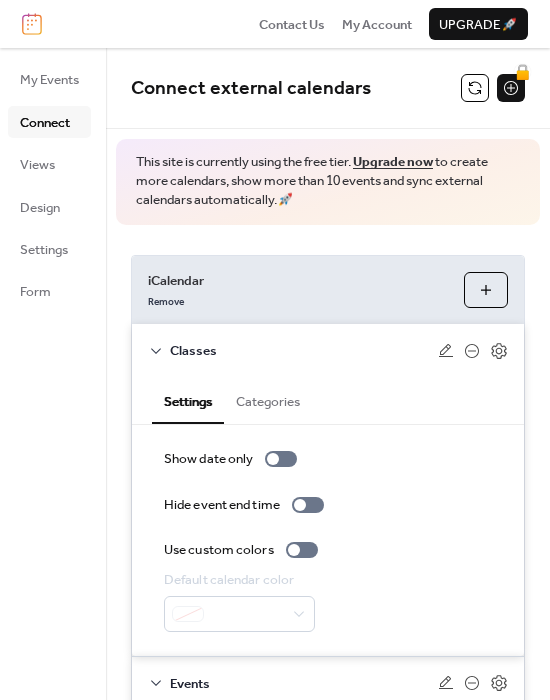 scroll, scrollTop: 0, scrollLeft: 0, axis: both 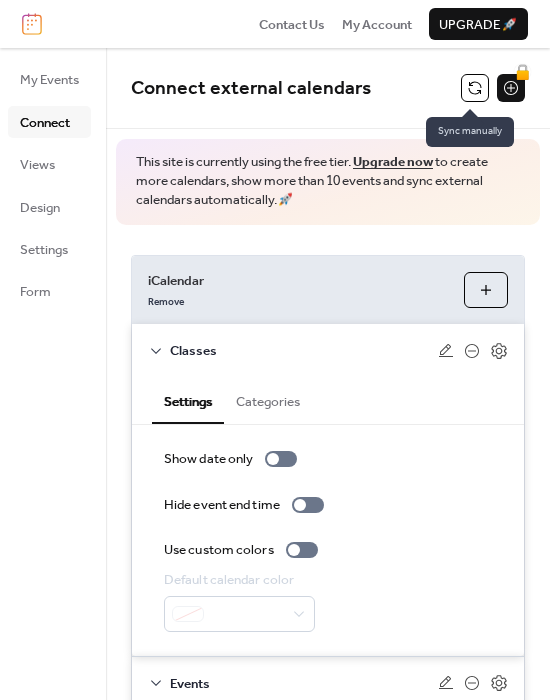 click at bounding box center [475, 88] 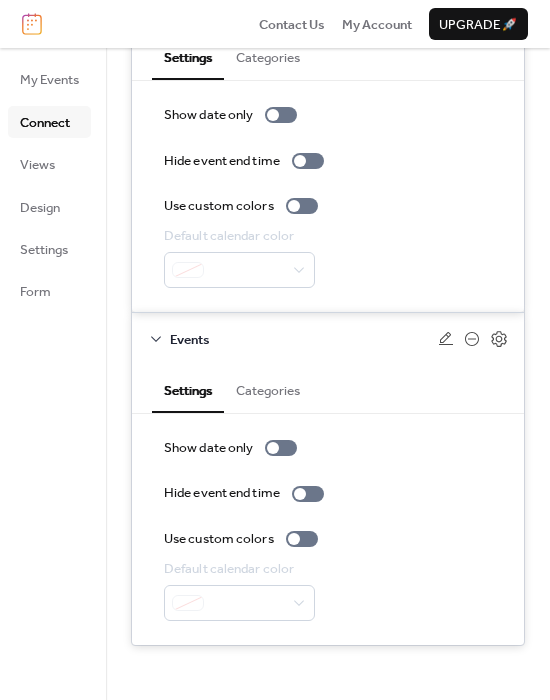 scroll, scrollTop: 343, scrollLeft: 0, axis: vertical 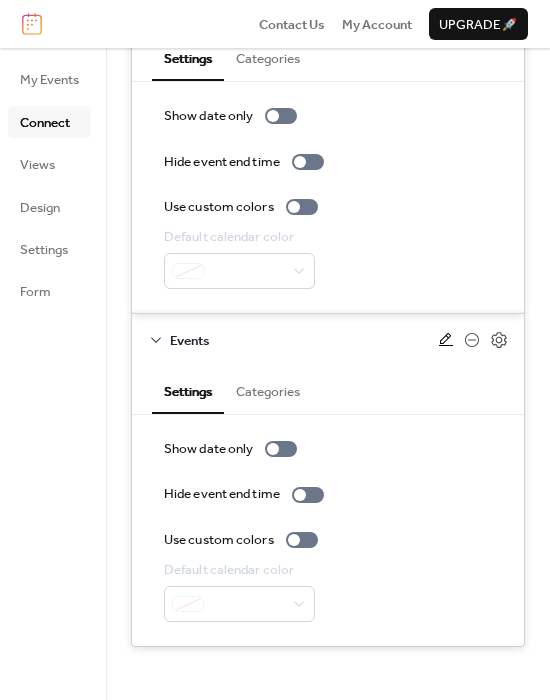 click 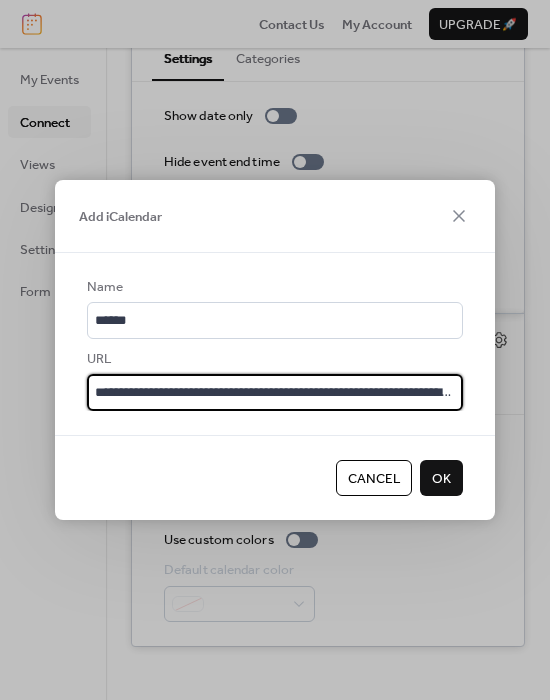 click on "**********" at bounding box center [275, 392] 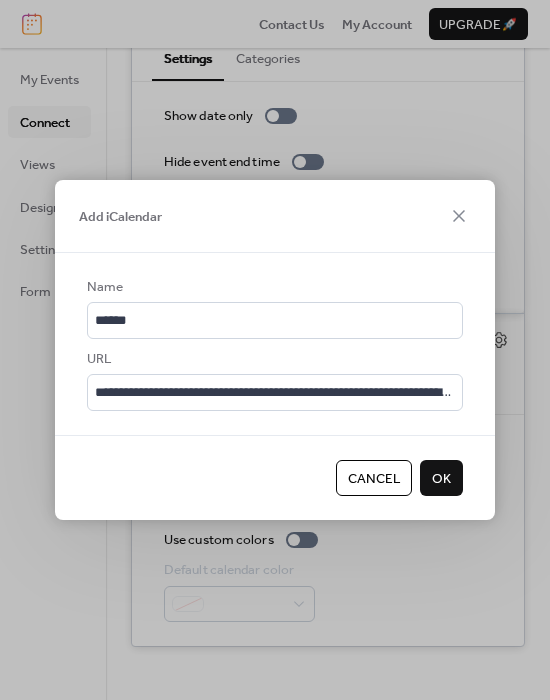 click on "OK" at bounding box center [441, 478] 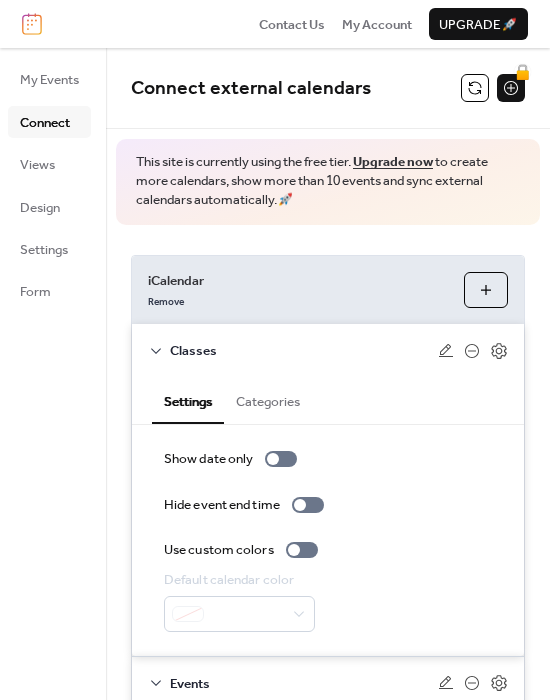 scroll, scrollTop: 0, scrollLeft: 0, axis: both 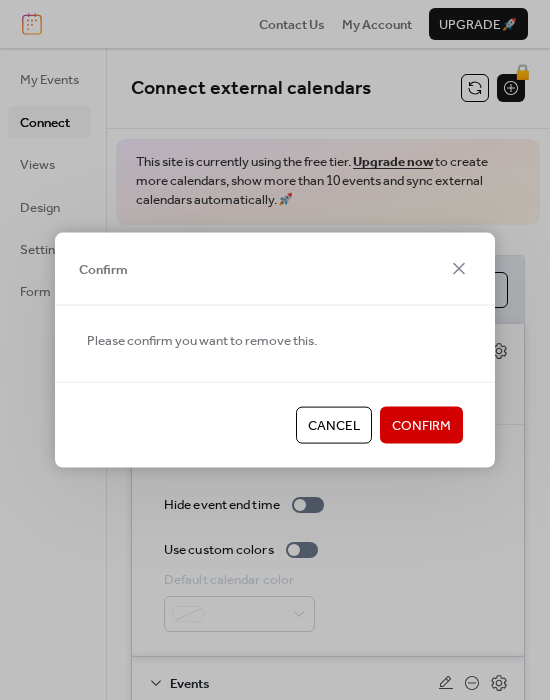 click on "Confirm" at bounding box center [421, 425] 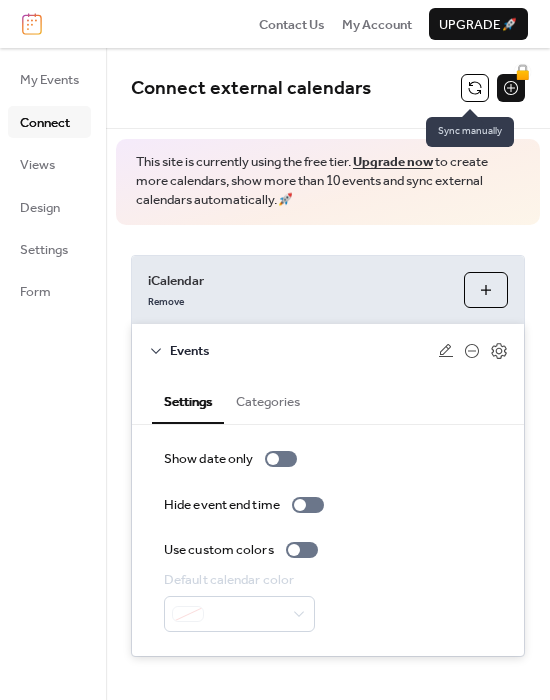 click at bounding box center (475, 88) 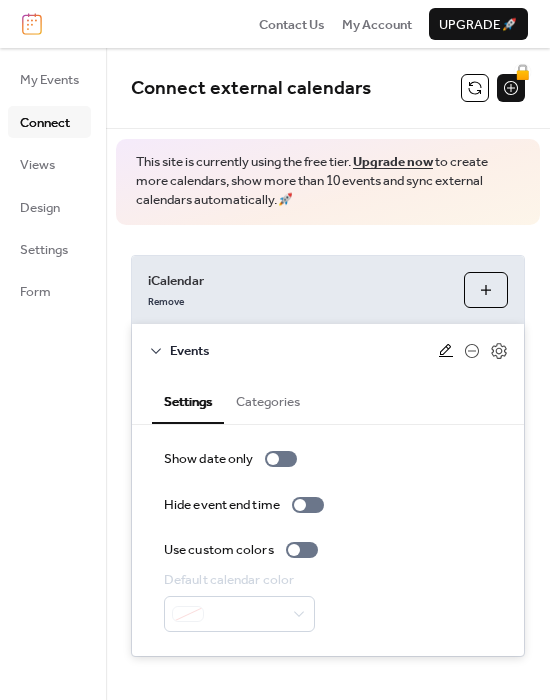 click 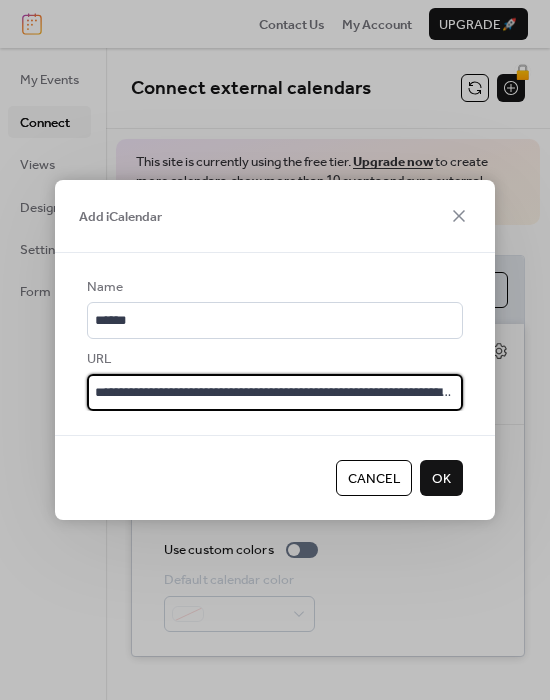 click on "**********" at bounding box center (275, 392) 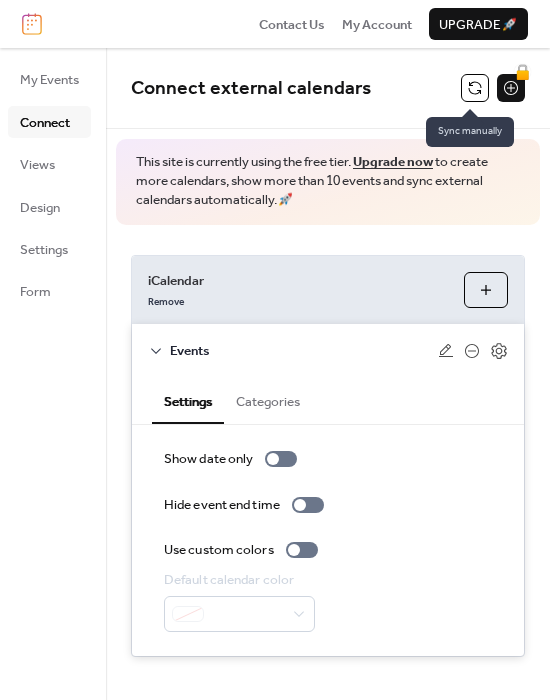 click at bounding box center [475, 88] 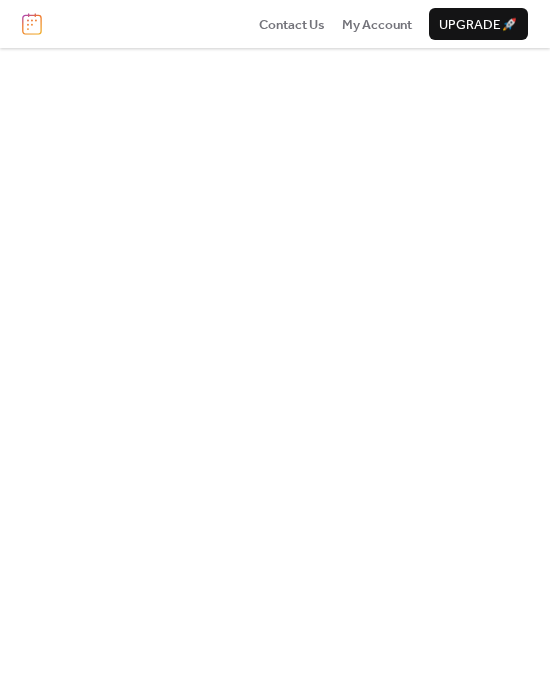 scroll, scrollTop: 0, scrollLeft: 0, axis: both 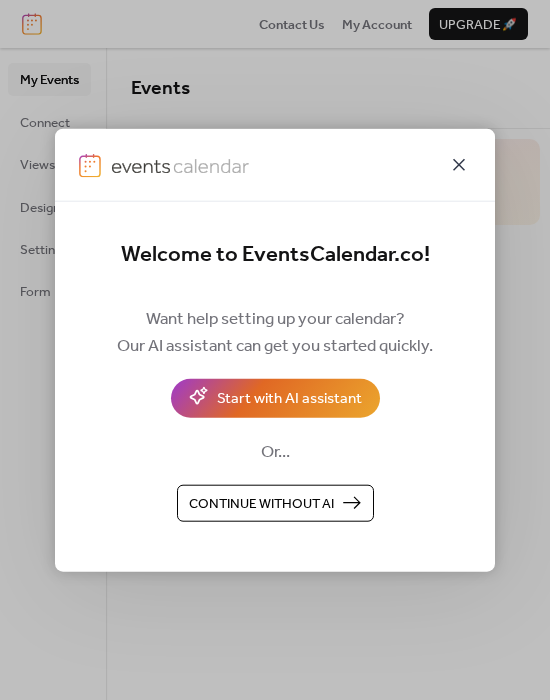 click 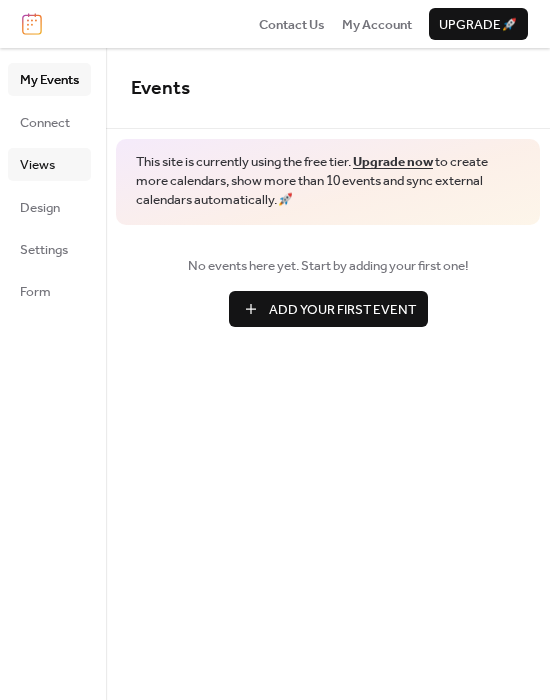 click on "Views" at bounding box center (37, 165) 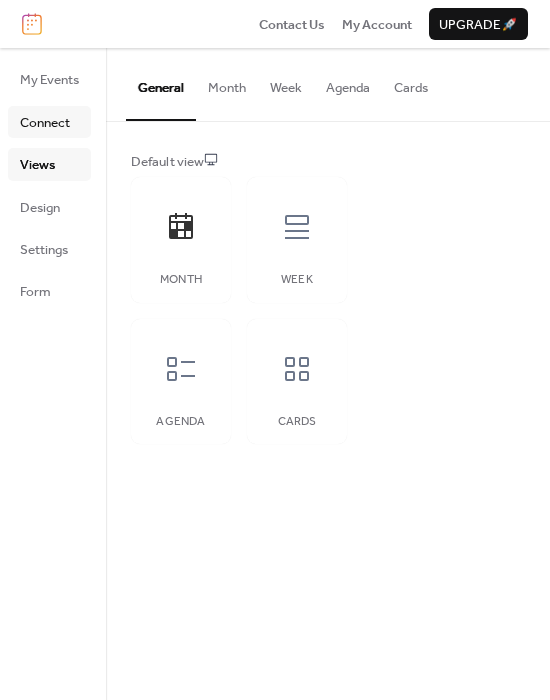 click on "Connect" at bounding box center [45, 123] 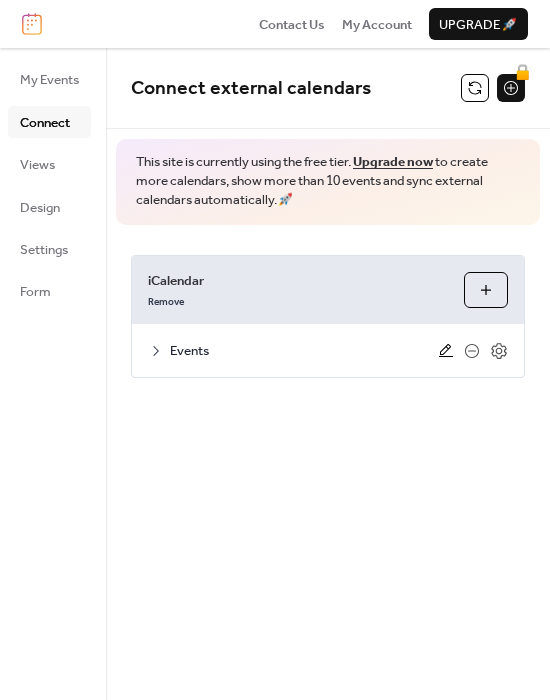 click 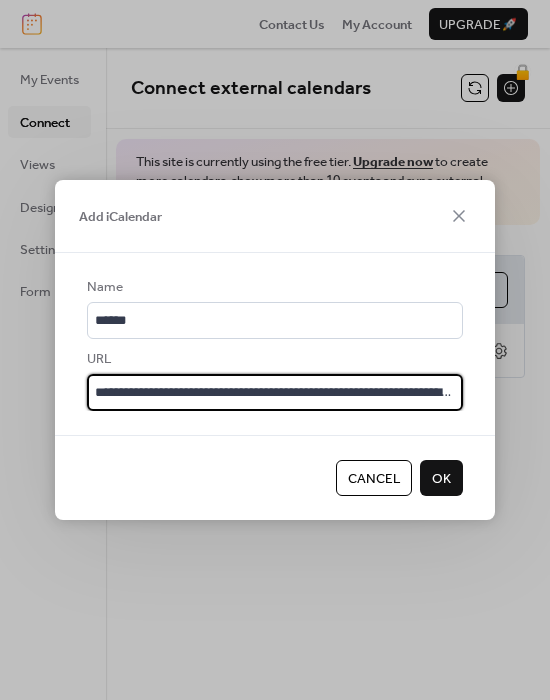 click on "**********" at bounding box center [275, 392] 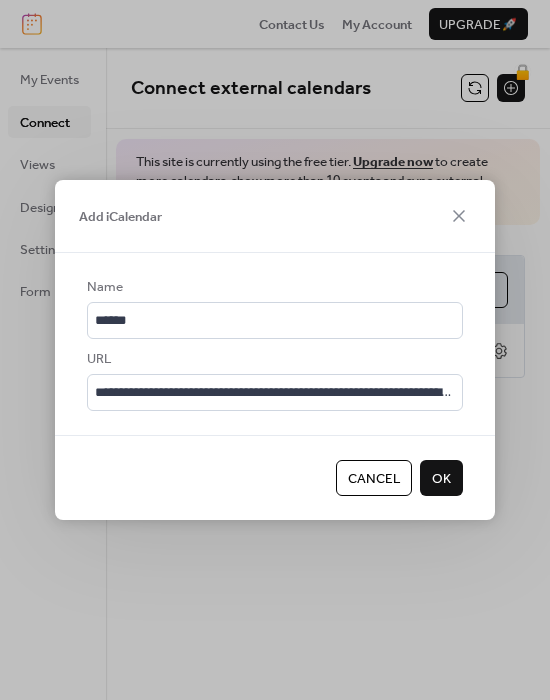 click on "OK" at bounding box center (441, 478) 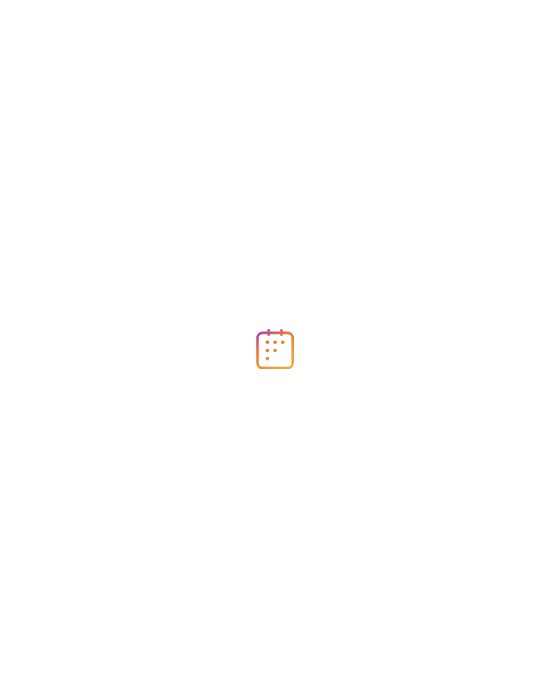scroll, scrollTop: 0, scrollLeft: 0, axis: both 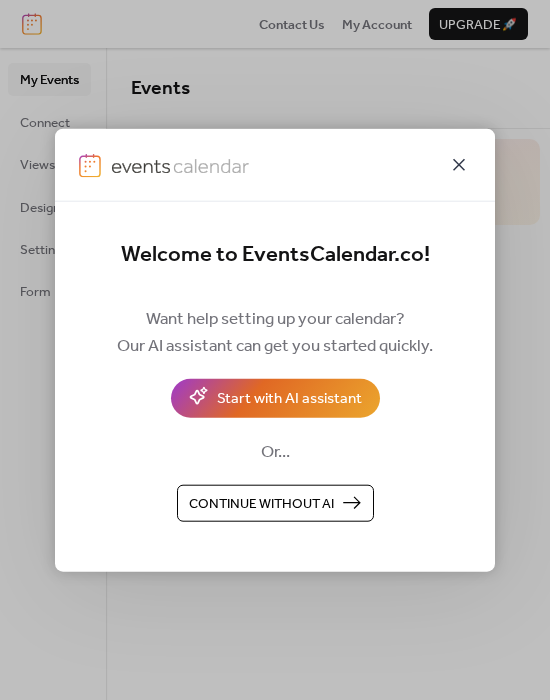 click 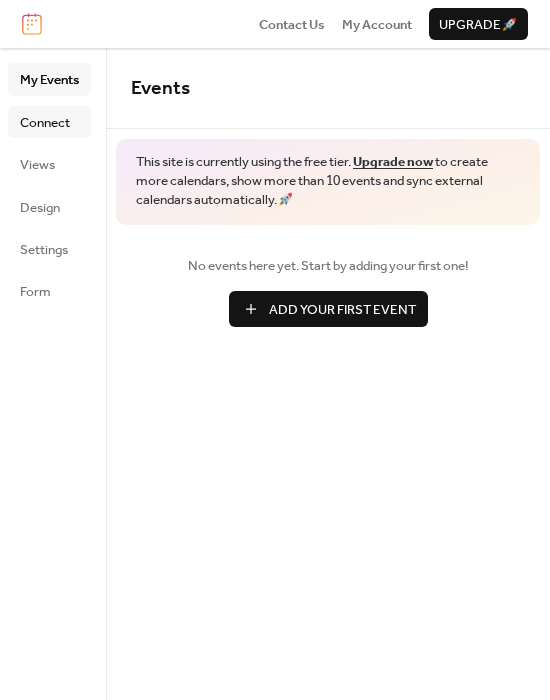 click on "Connect" at bounding box center (45, 123) 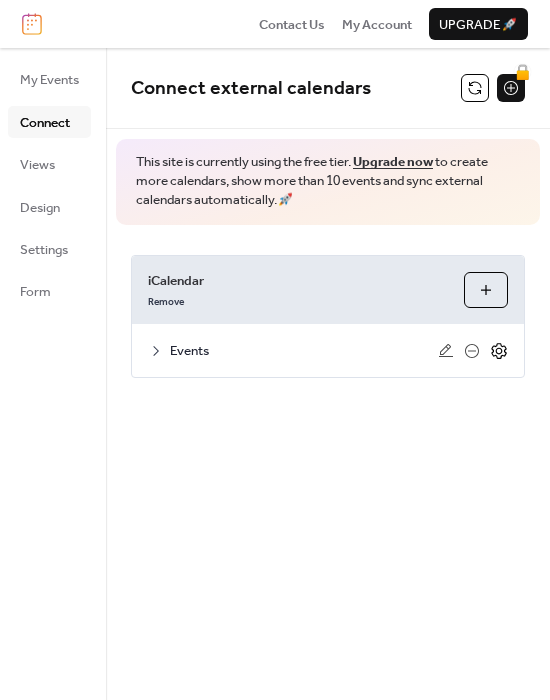 click 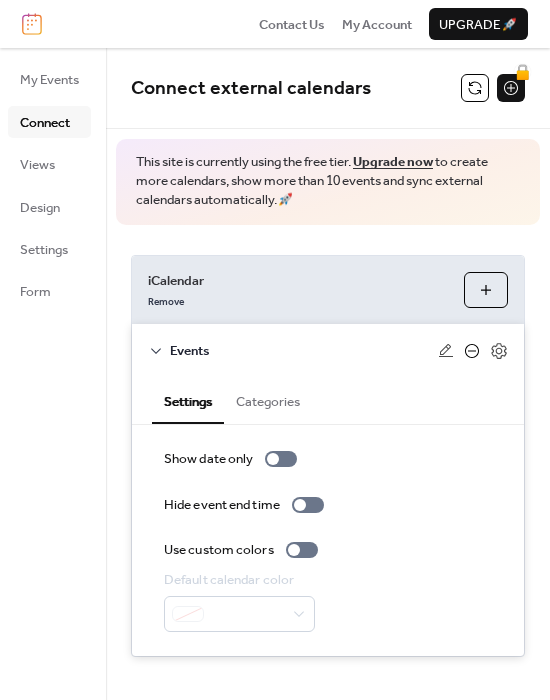 click 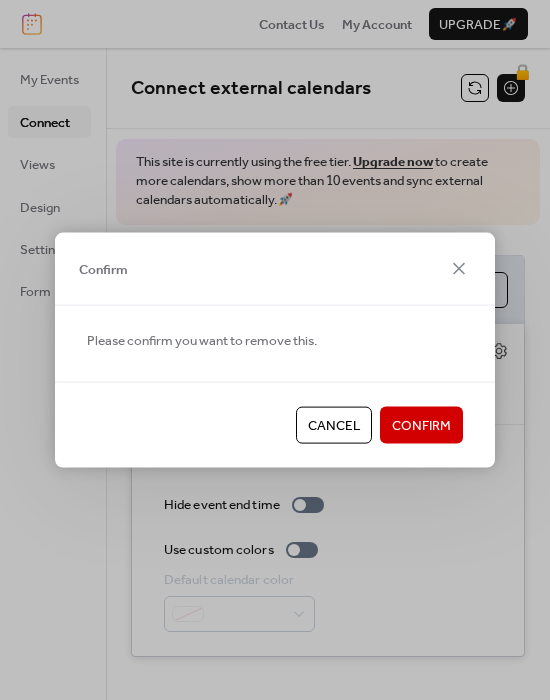 click on "Confirm" at bounding box center (421, 426) 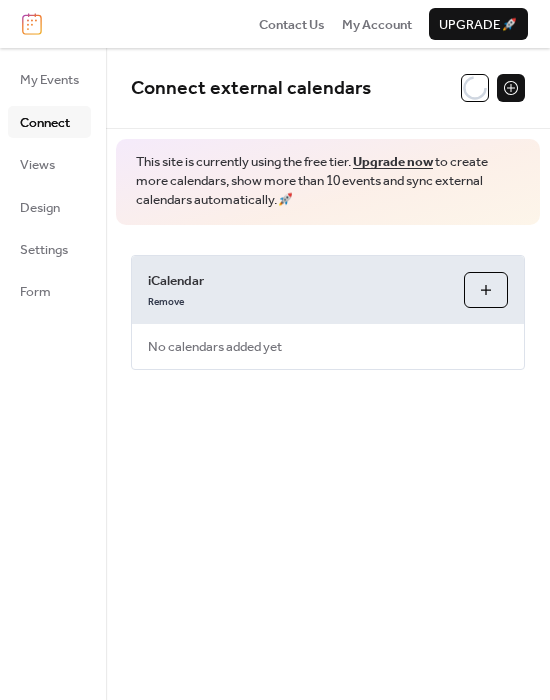 click on "Add iCalendar" at bounding box center [486, 290] 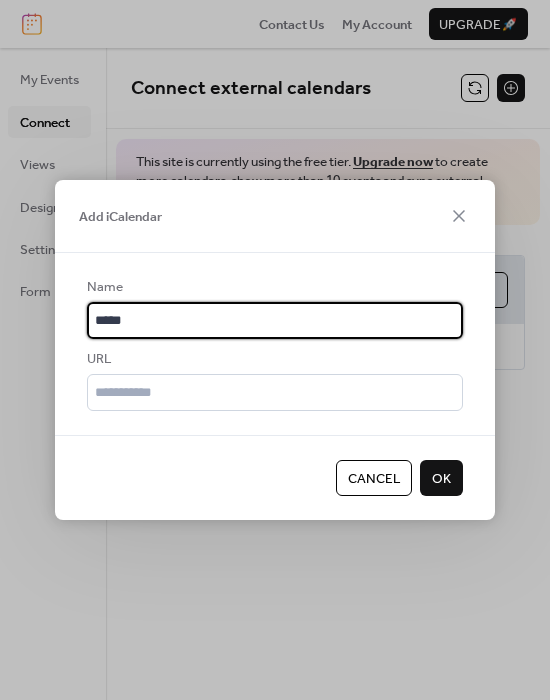 type on "******" 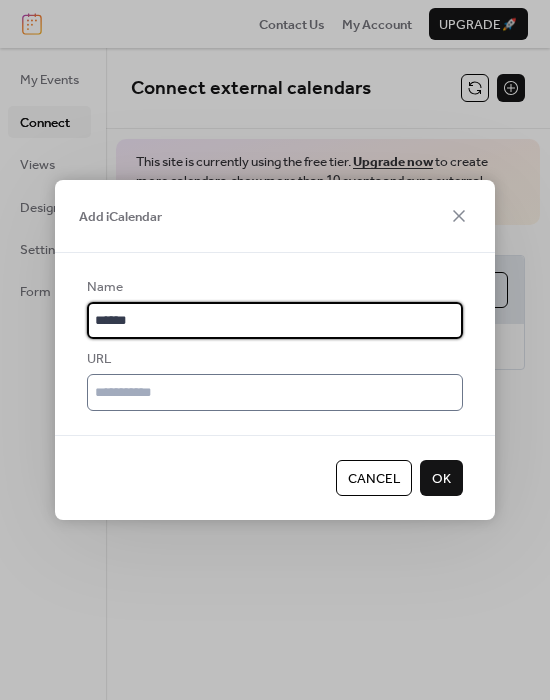 type on "******" 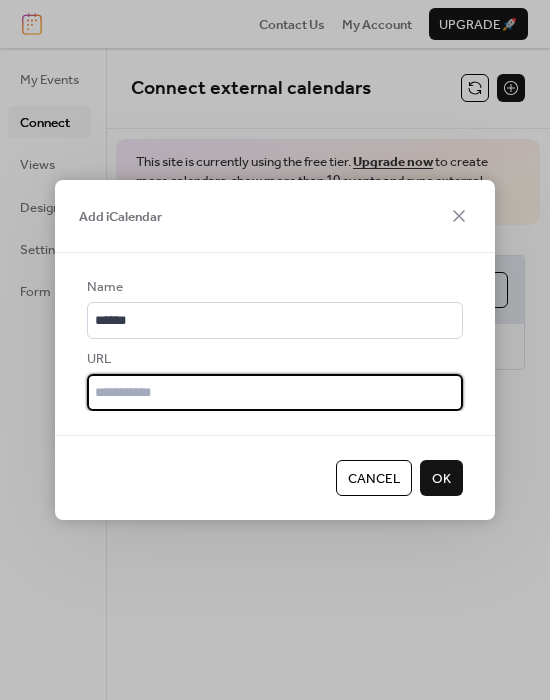 click at bounding box center (275, 392) 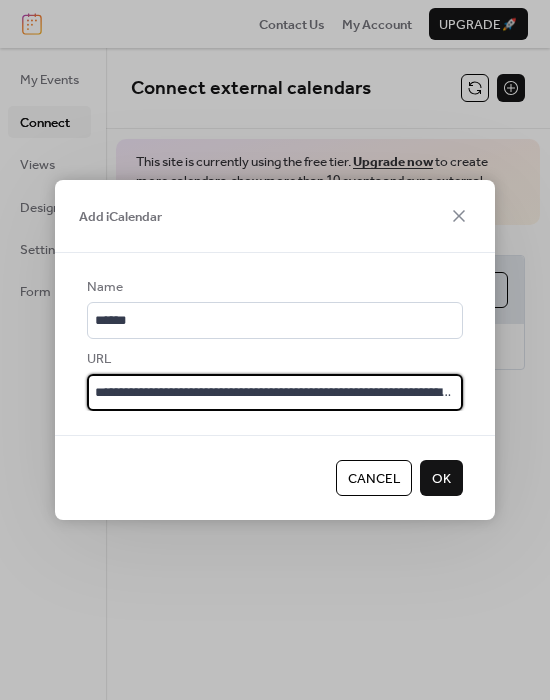 type on "**********" 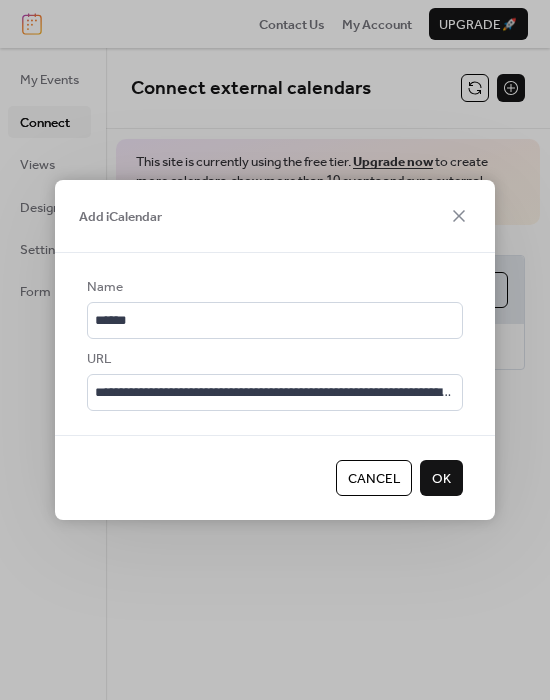 click on "OK" at bounding box center [441, 478] 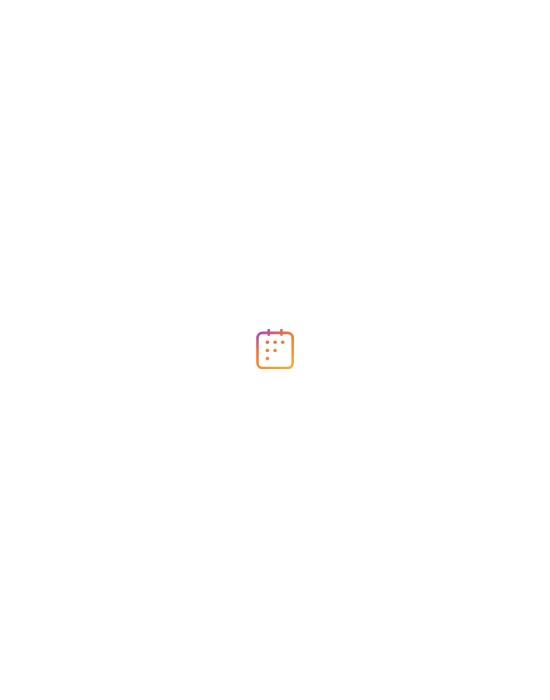 scroll, scrollTop: 0, scrollLeft: 0, axis: both 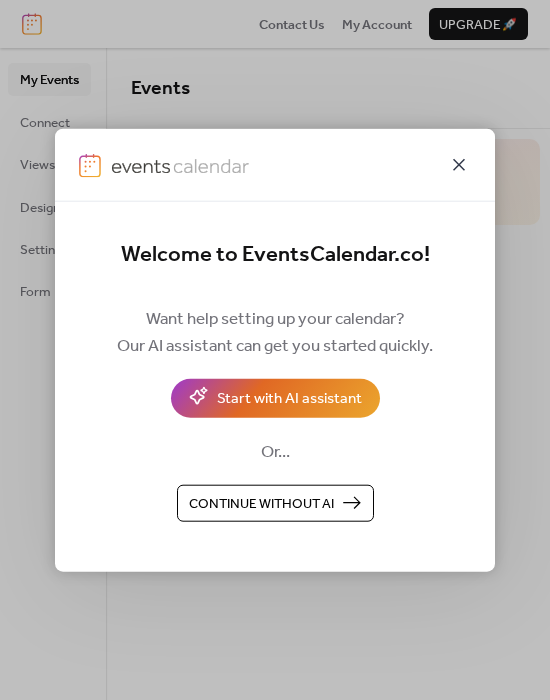 click 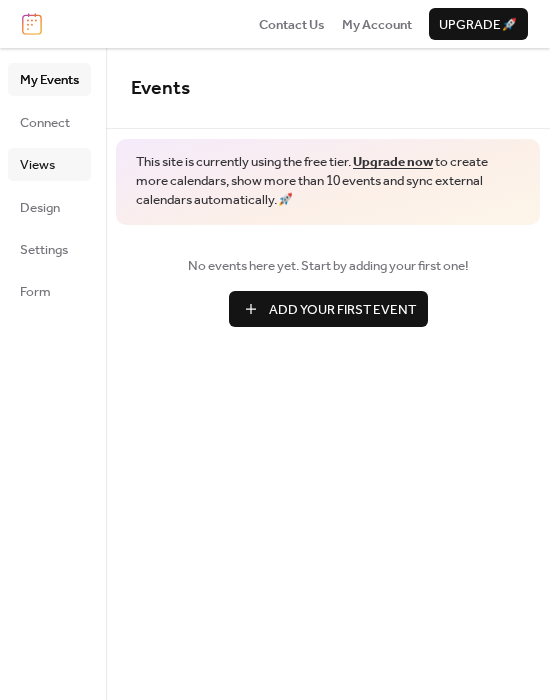 click on "Views" at bounding box center (37, 165) 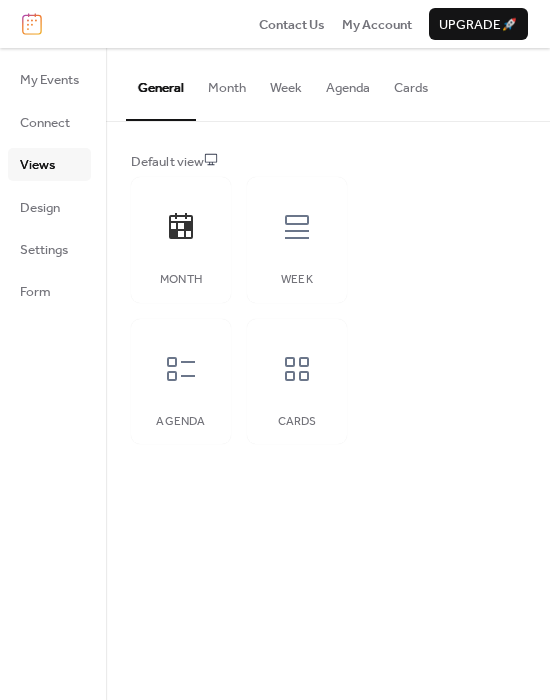 click on "Views" at bounding box center (37, 165) 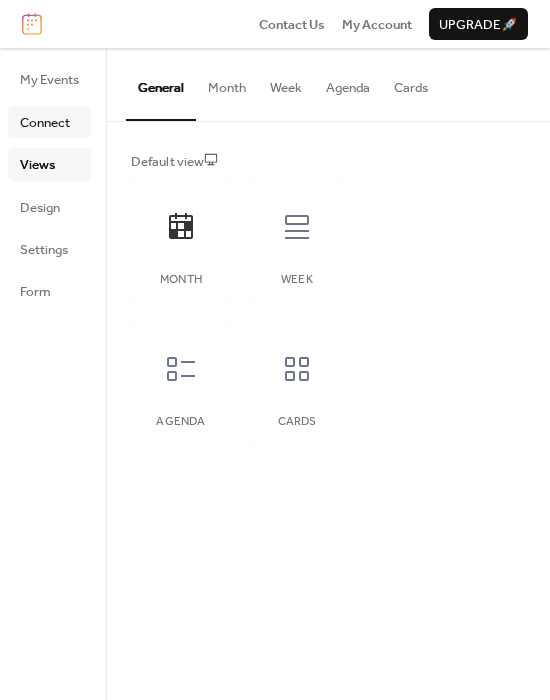 click on "Connect" at bounding box center [45, 123] 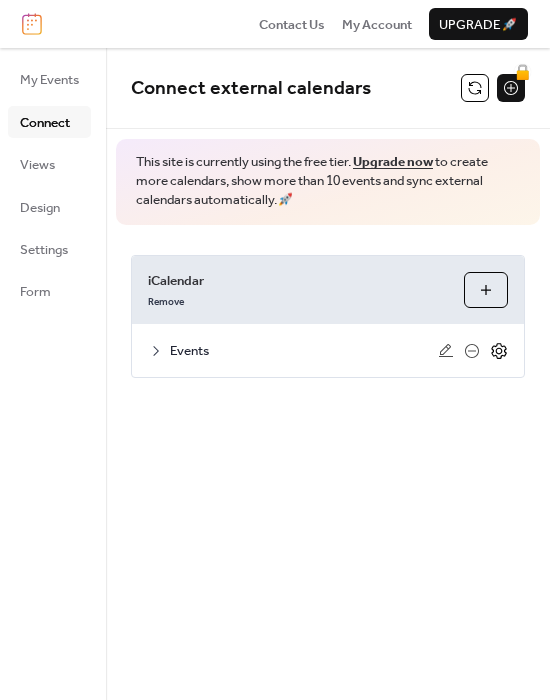 click 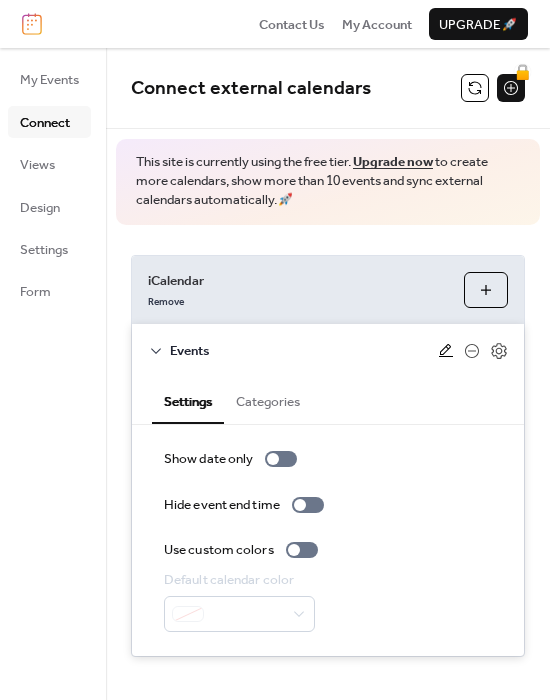 click 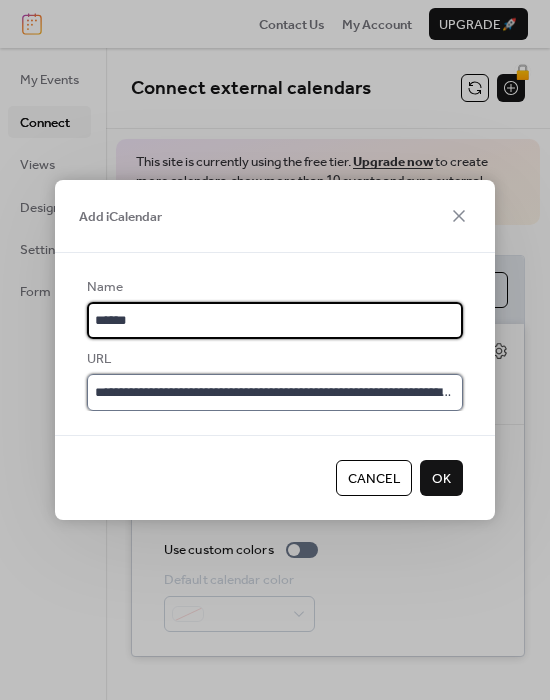 click on "**********" at bounding box center [275, 392] 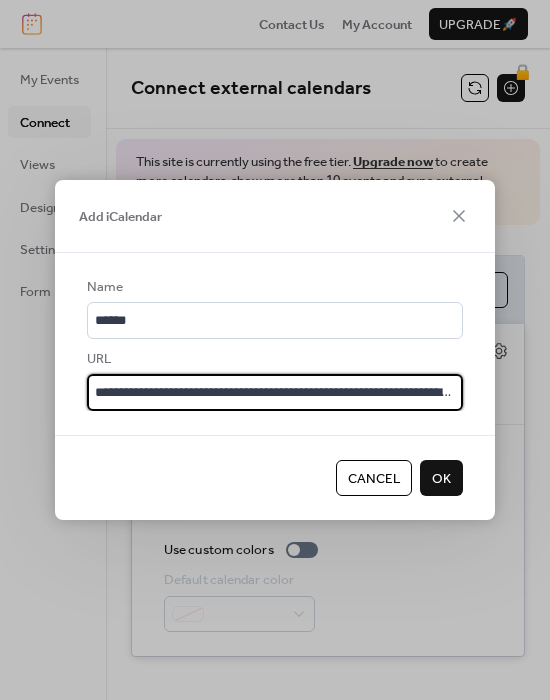 paste 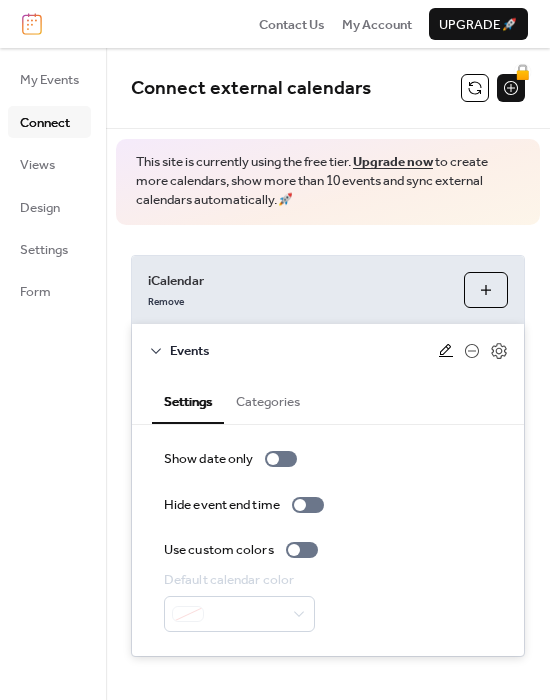 click 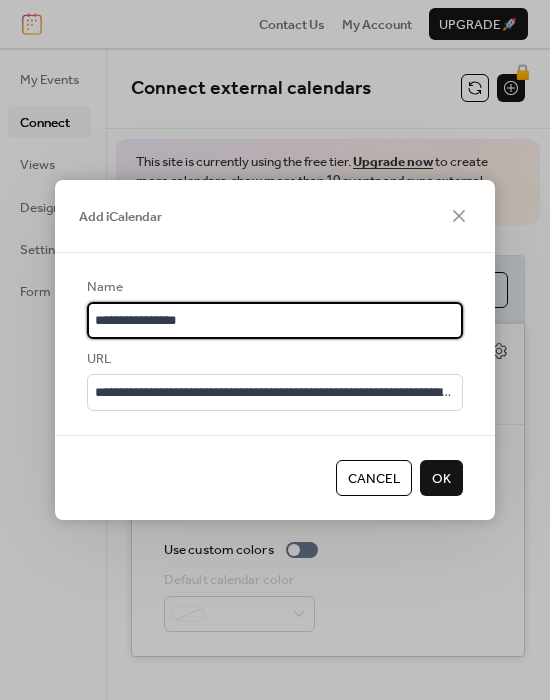 type on "**********" 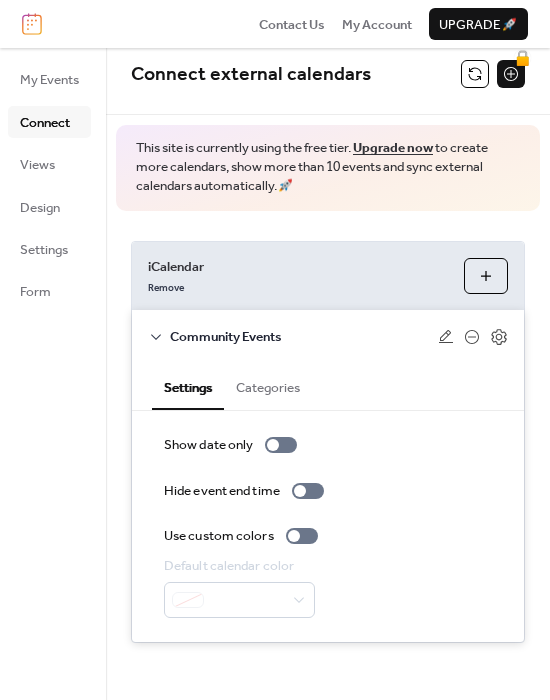 scroll, scrollTop: 13, scrollLeft: 0, axis: vertical 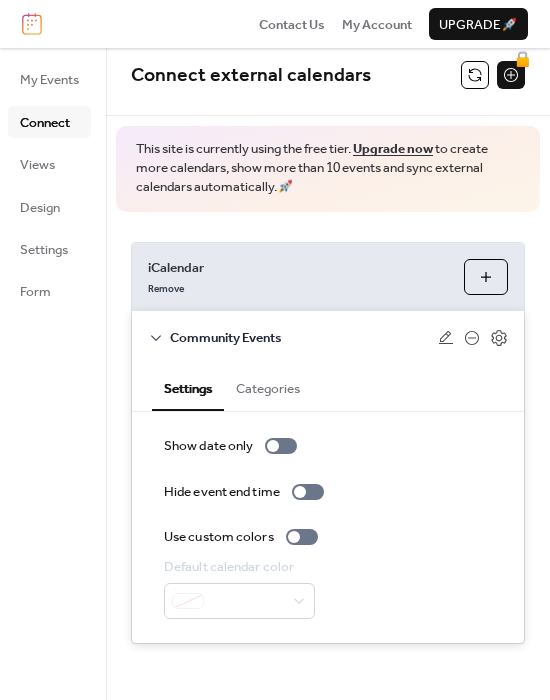 click on "Add iCalendar" at bounding box center (486, 277) 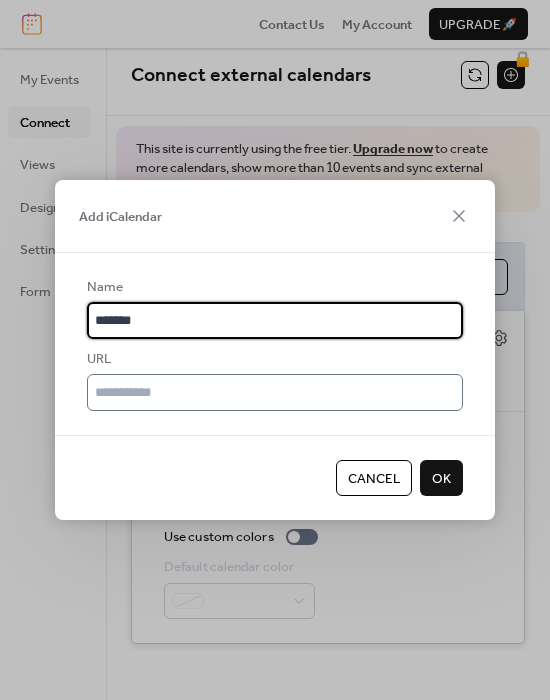 type on "*******" 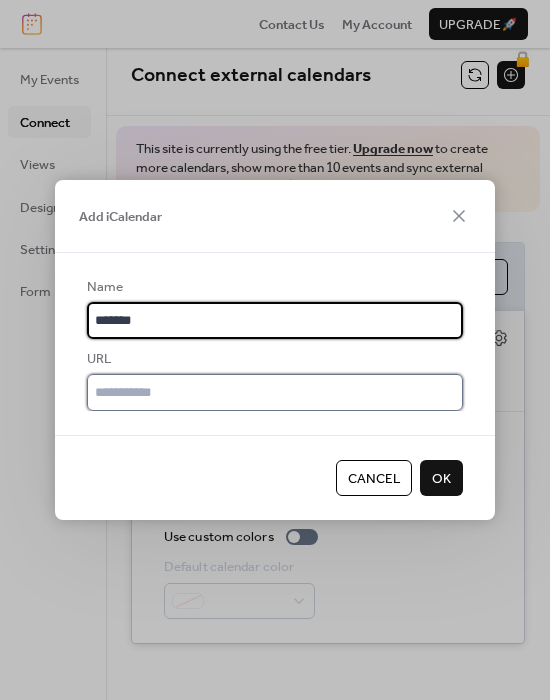 click at bounding box center (275, 392) 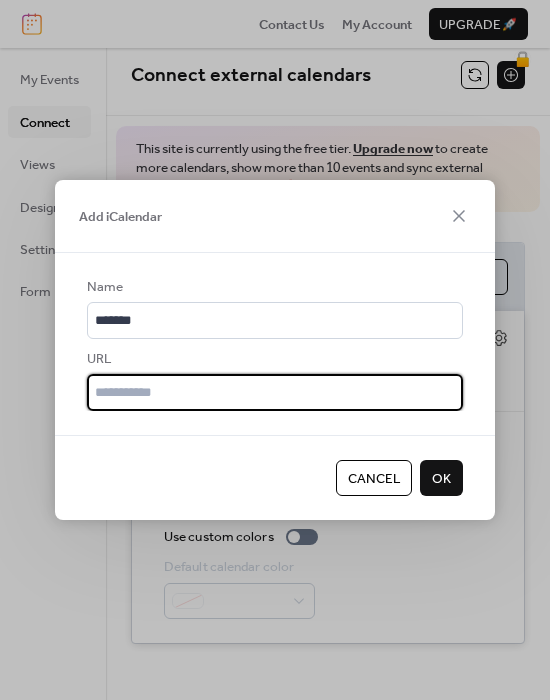 click at bounding box center (275, 392) 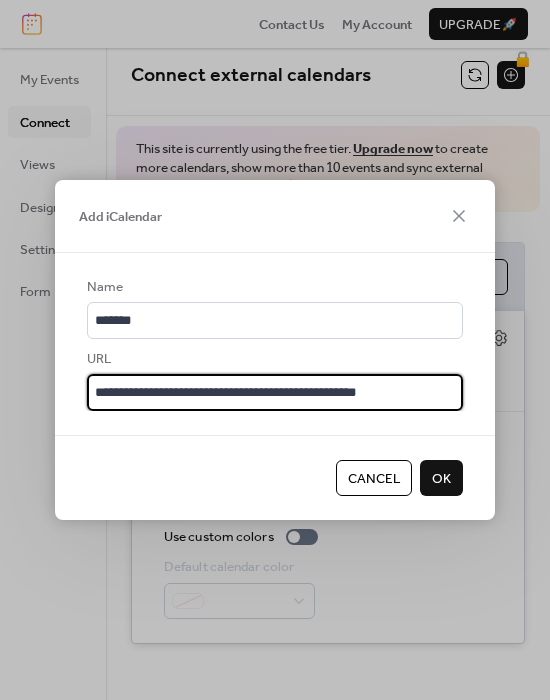 type on "**********" 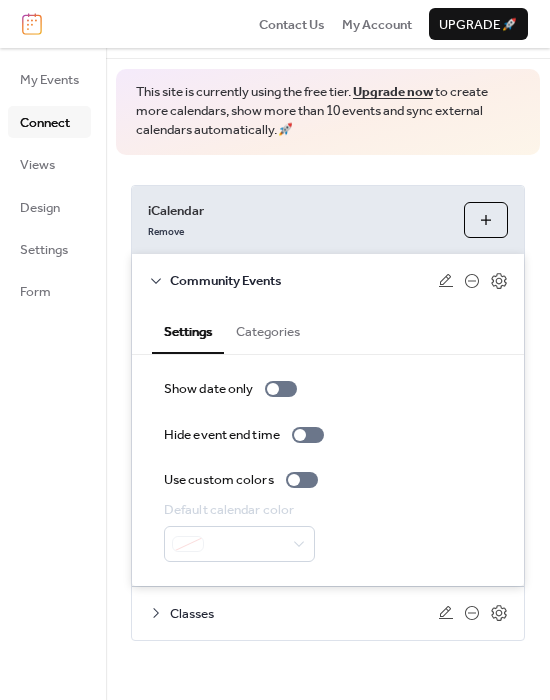 scroll, scrollTop: 66, scrollLeft: 0, axis: vertical 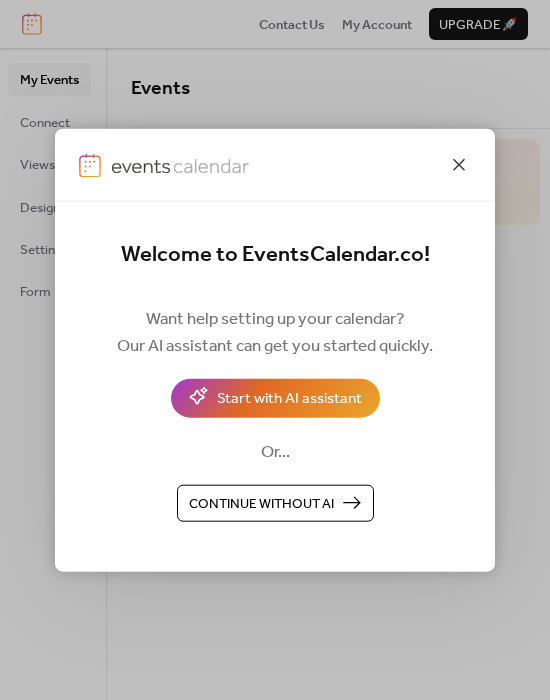click 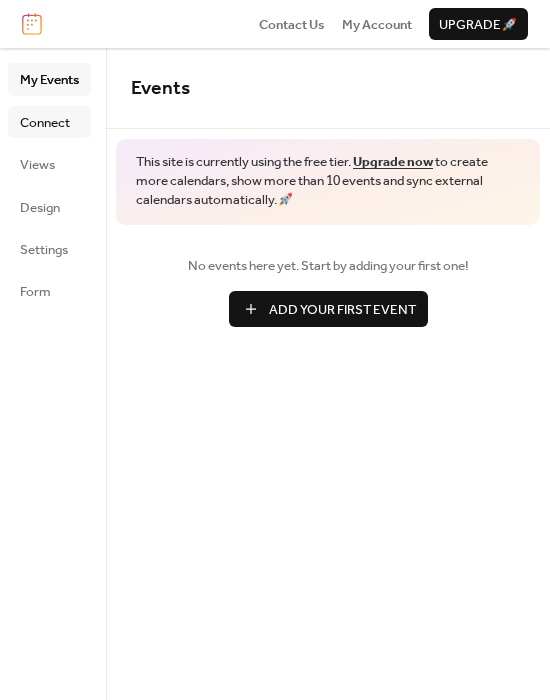 click on "Connect" at bounding box center (45, 123) 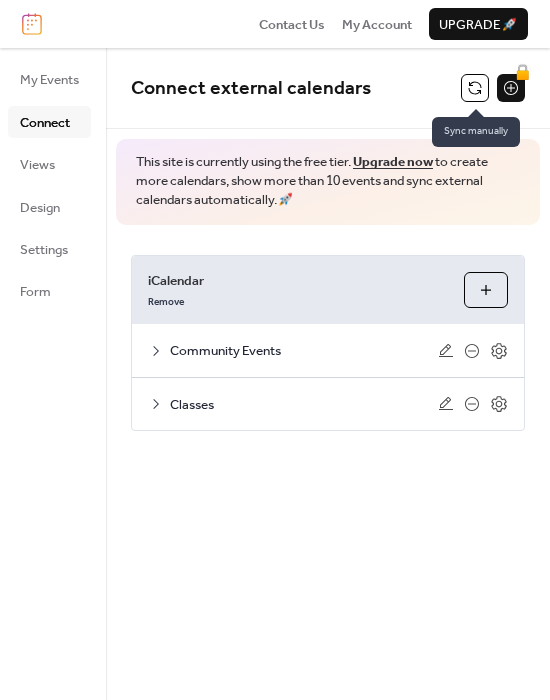 click at bounding box center [475, 88] 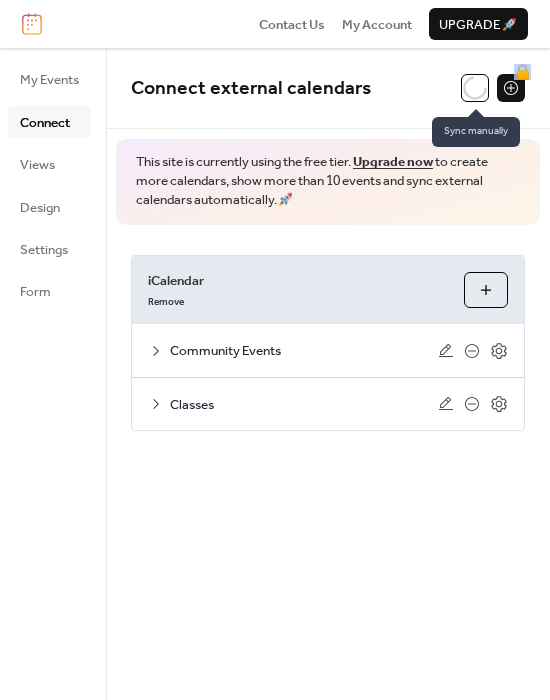 click at bounding box center (475, 88) 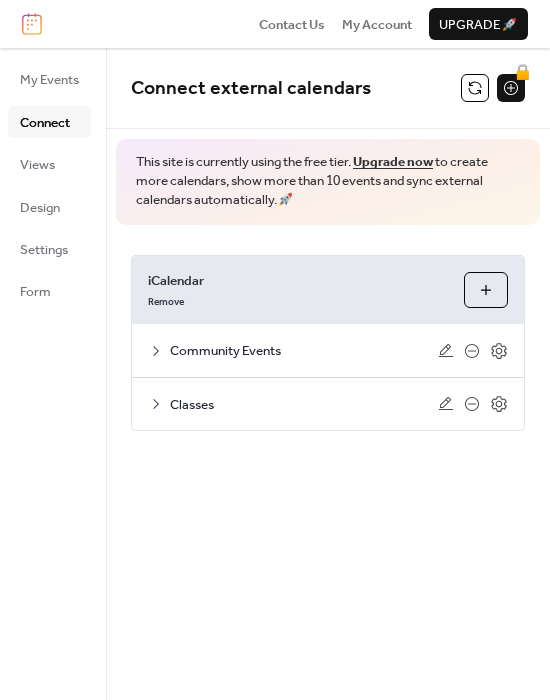 click 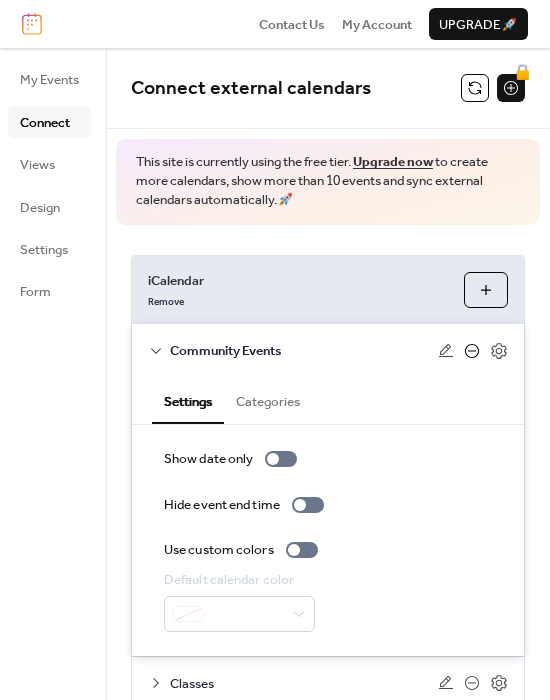 click 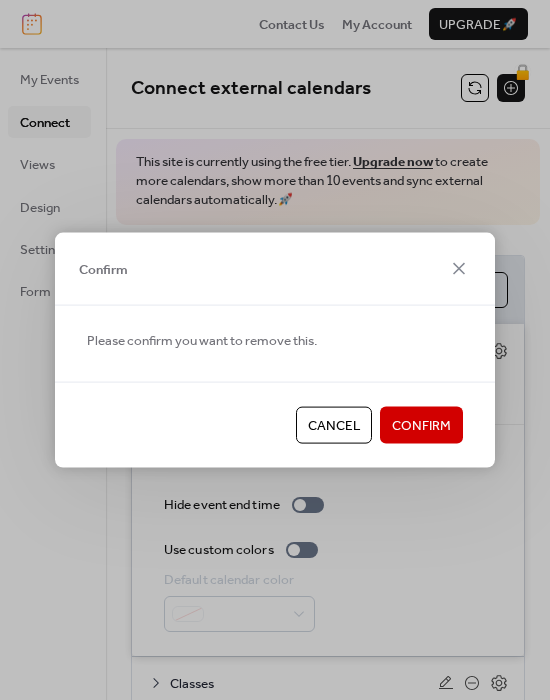 click on "Confirm" at bounding box center (421, 425) 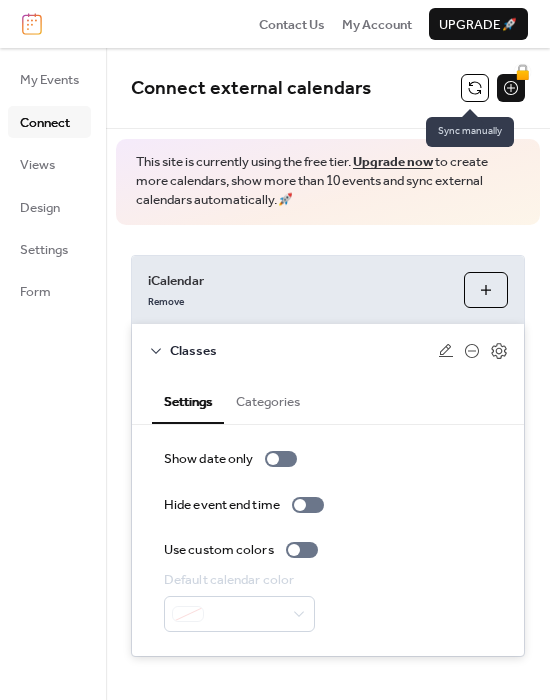click at bounding box center (475, 88) 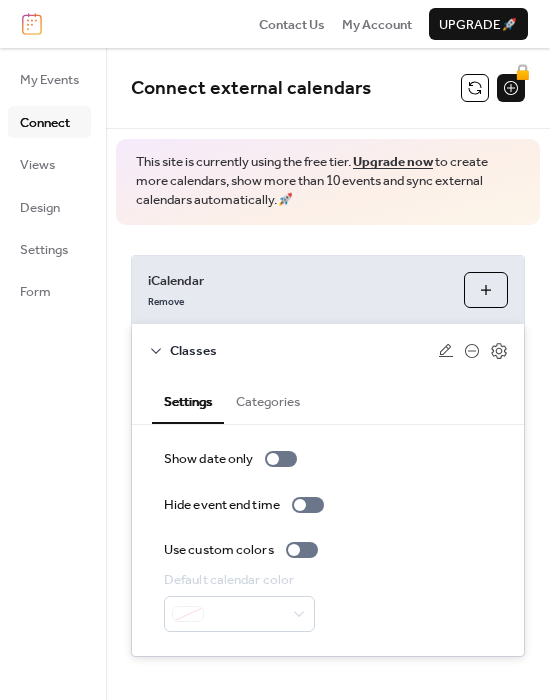 click 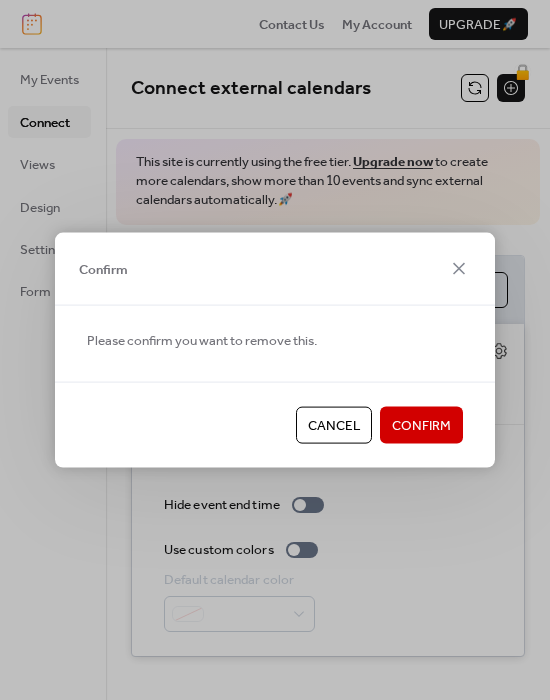 click on "Confirm" at bounding box center (421, 425) 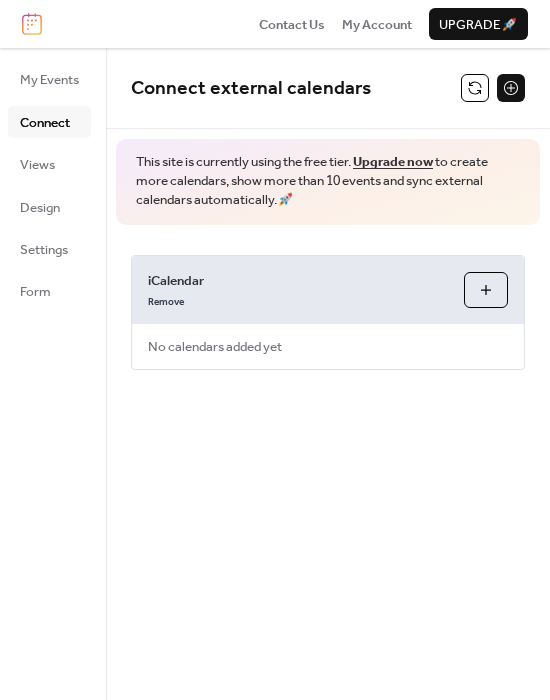 click on "Add iCalendar" at bounding box center (486, 290) 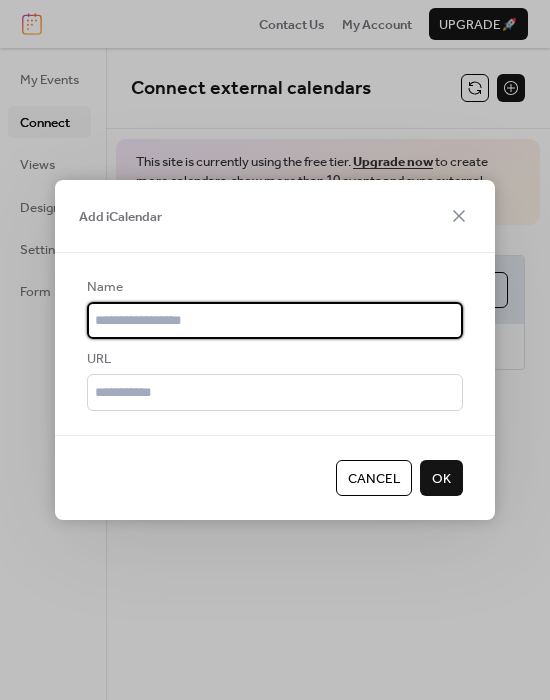 click at bounding box center (275, 423) 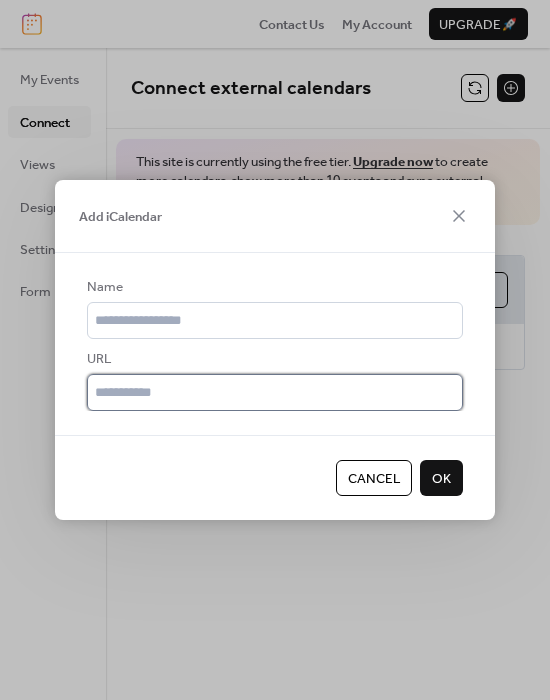 click at bounding box center [275, 392] 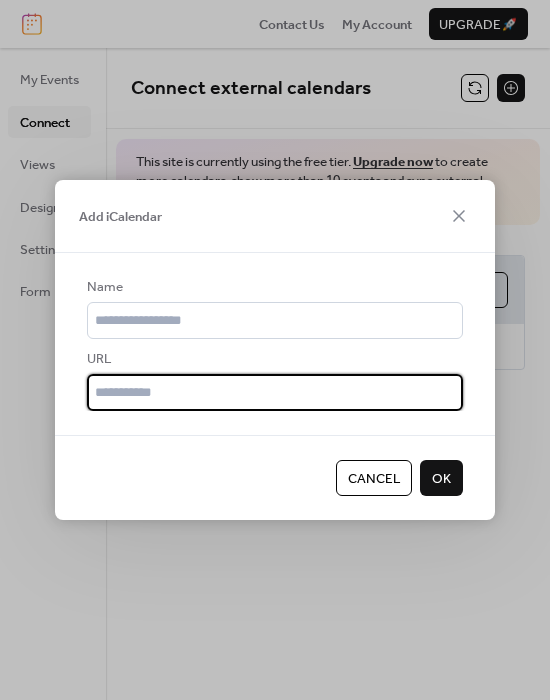 paste on "**********" 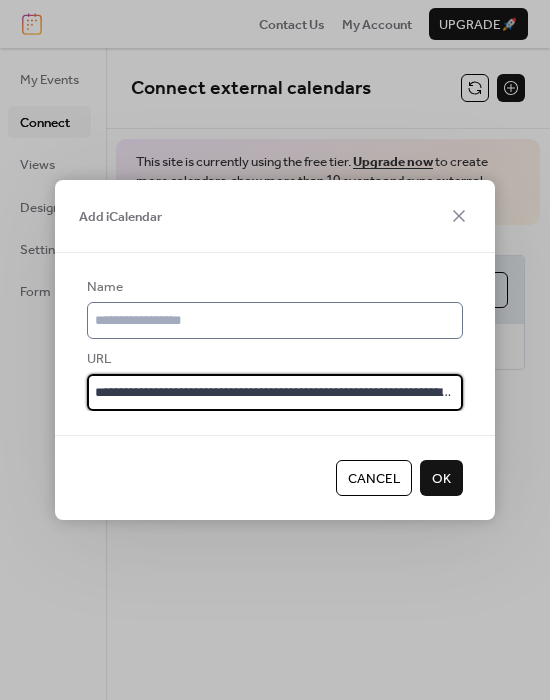 type on "**********" 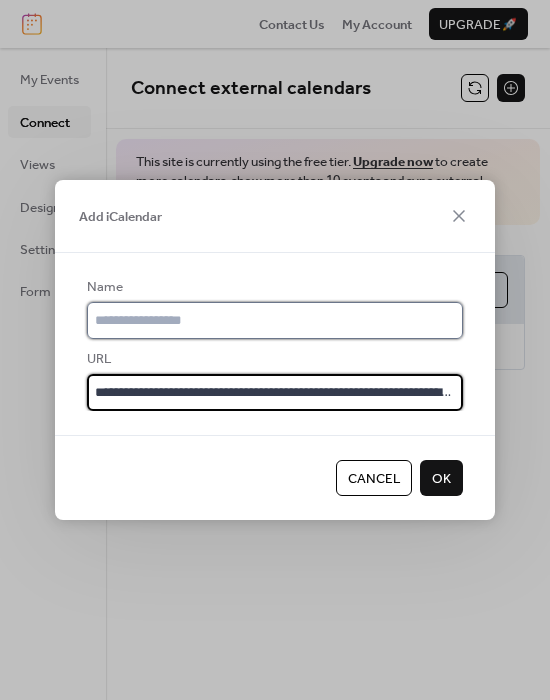 click at bounding box center [275, 320] 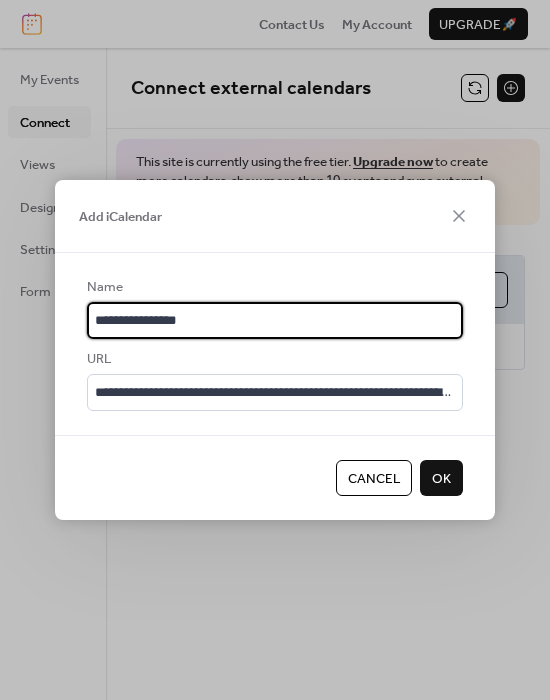 type on "**********" 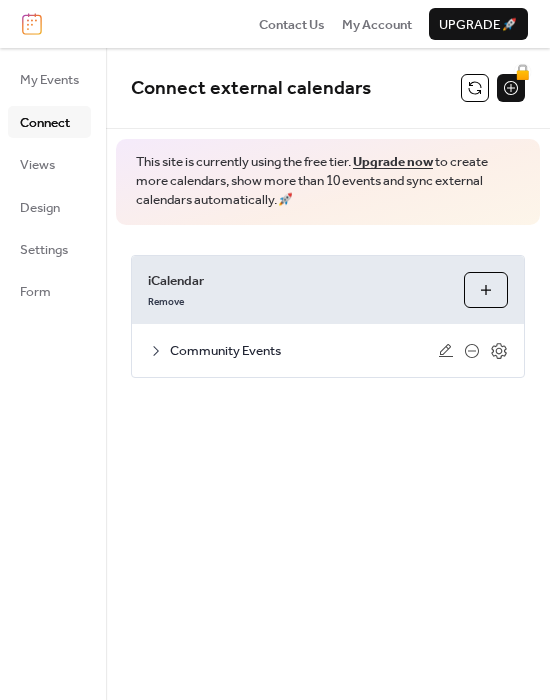 click at bounding box center (475, 88) 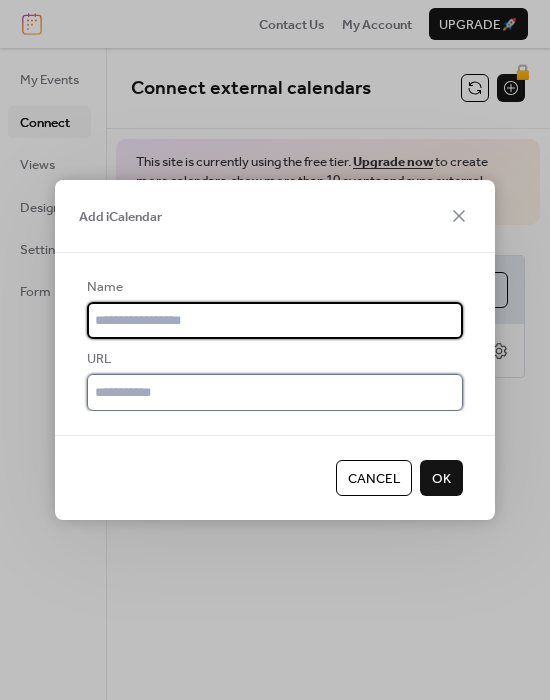 click at bounding box center [275, 392] 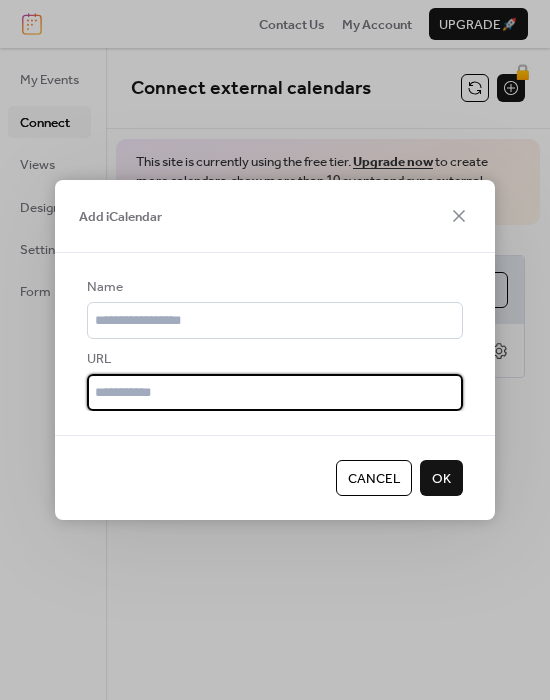 paste on "**********" 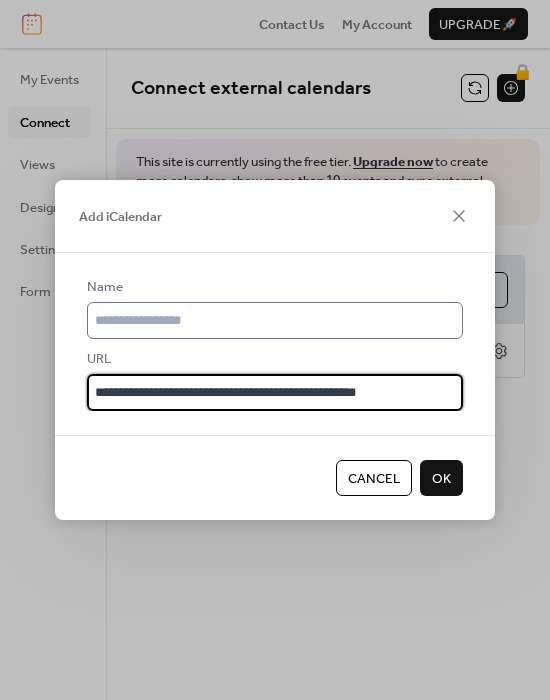 type on "**********" 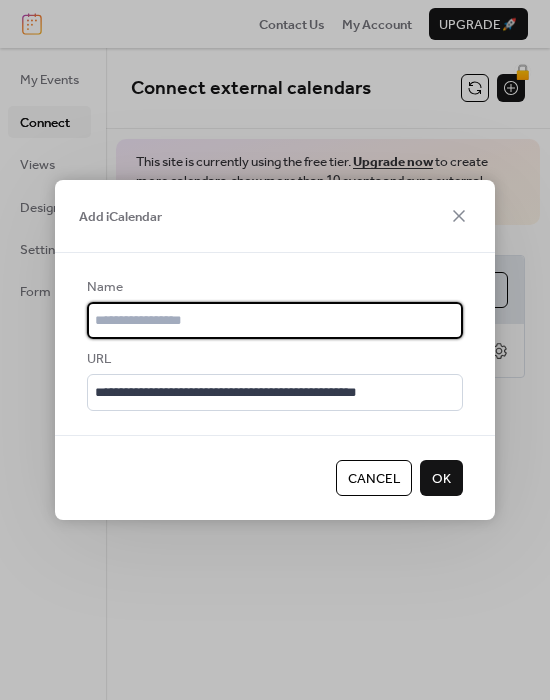 click at bounding box center [275, 320] 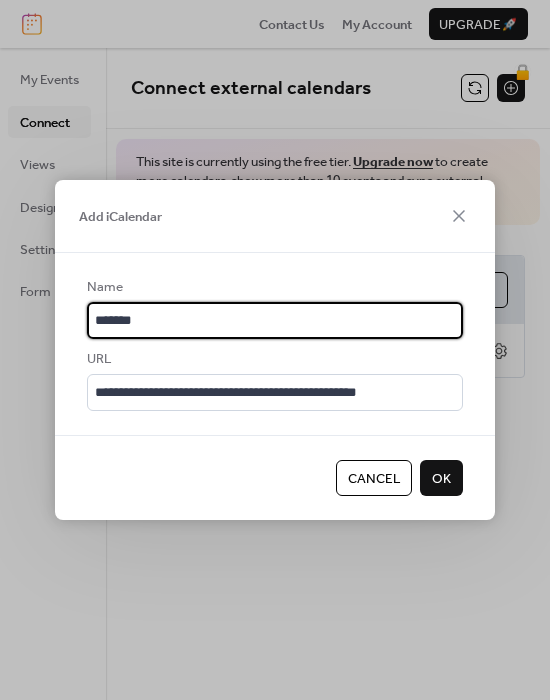 type on "*******" 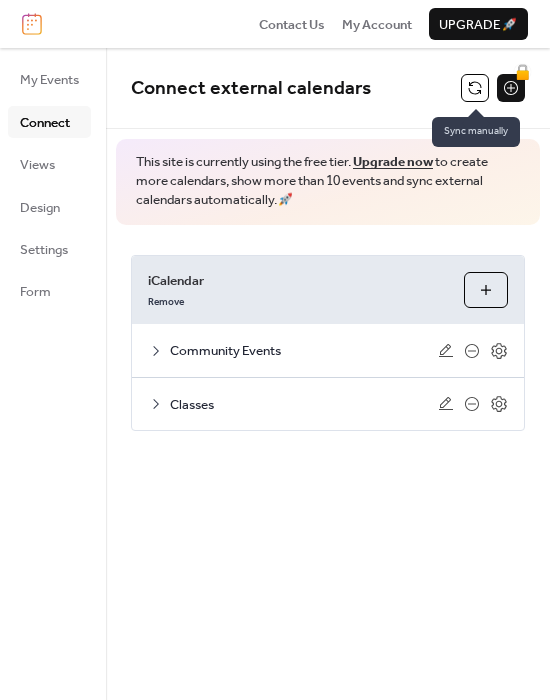 click at bounding box center [475, 88] 